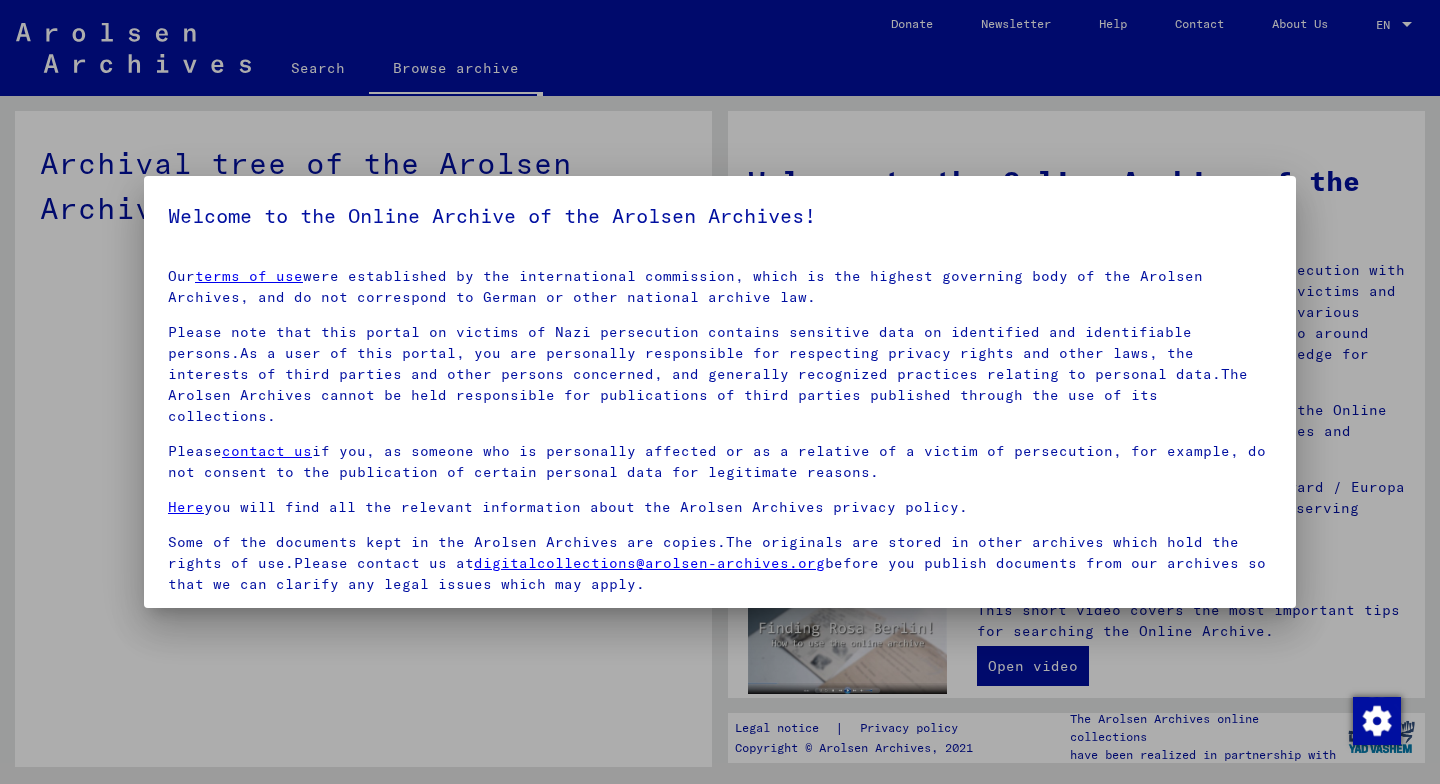 scroll, scrollTop: 0, scrollLeft: 0, axis: both 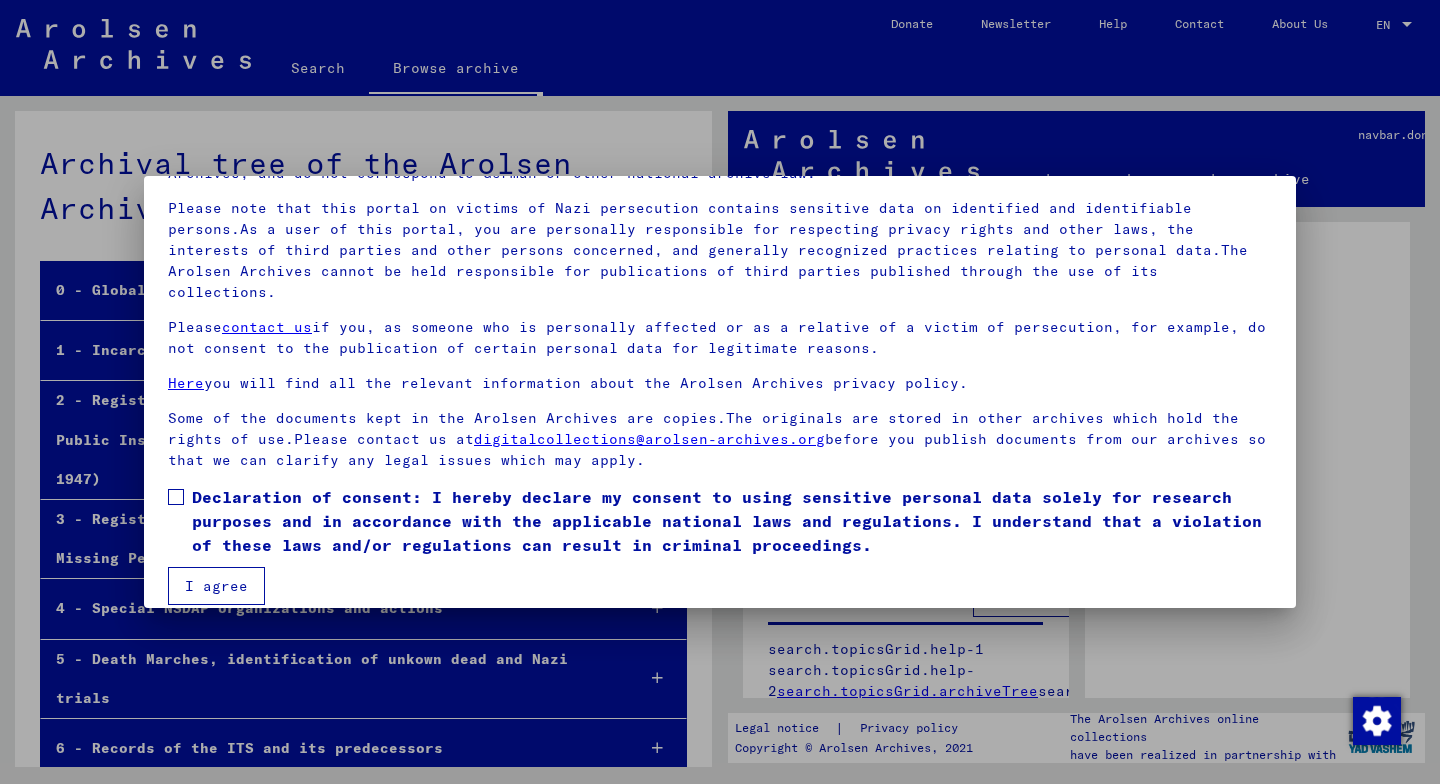 click at bounding box center [176, 497] 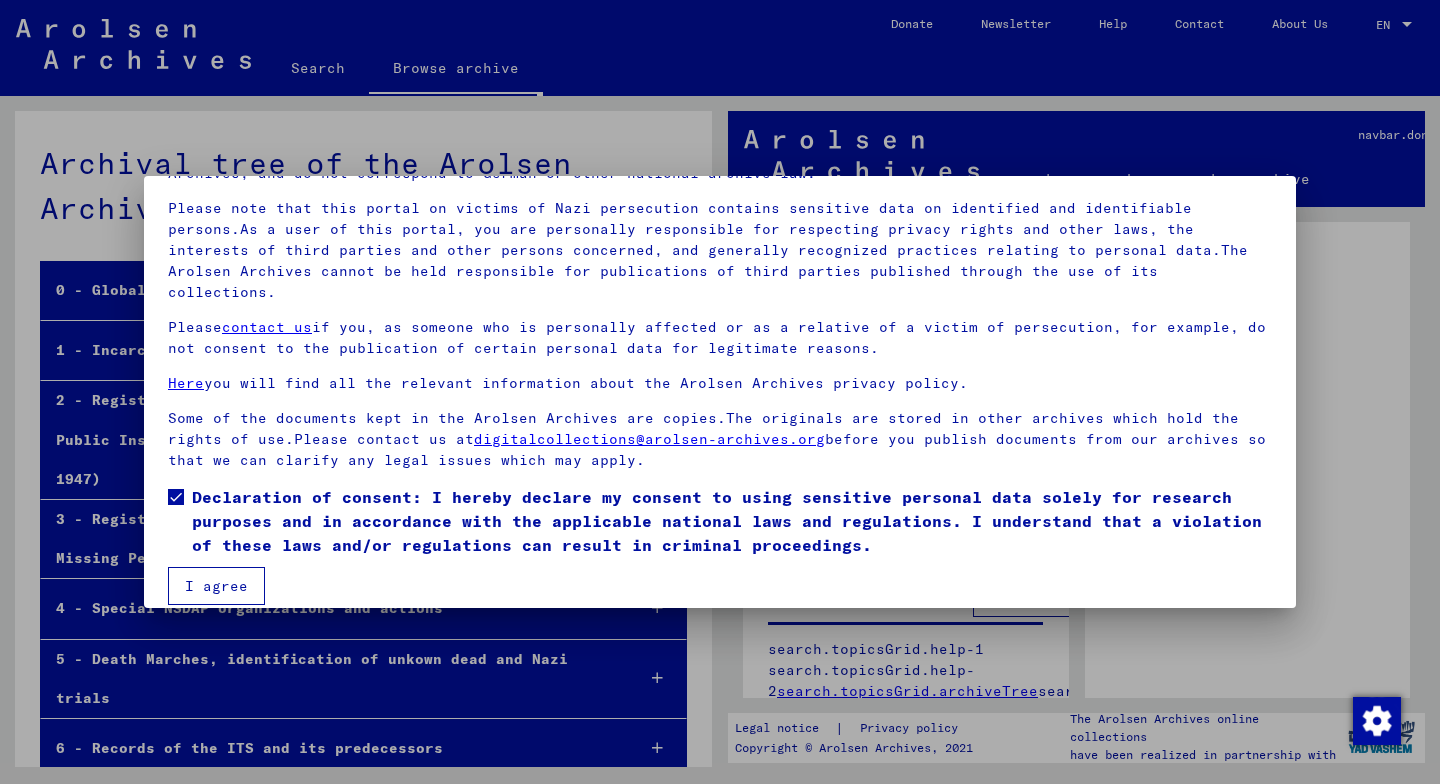 click on "I agree" at bounding box center (216, 586) 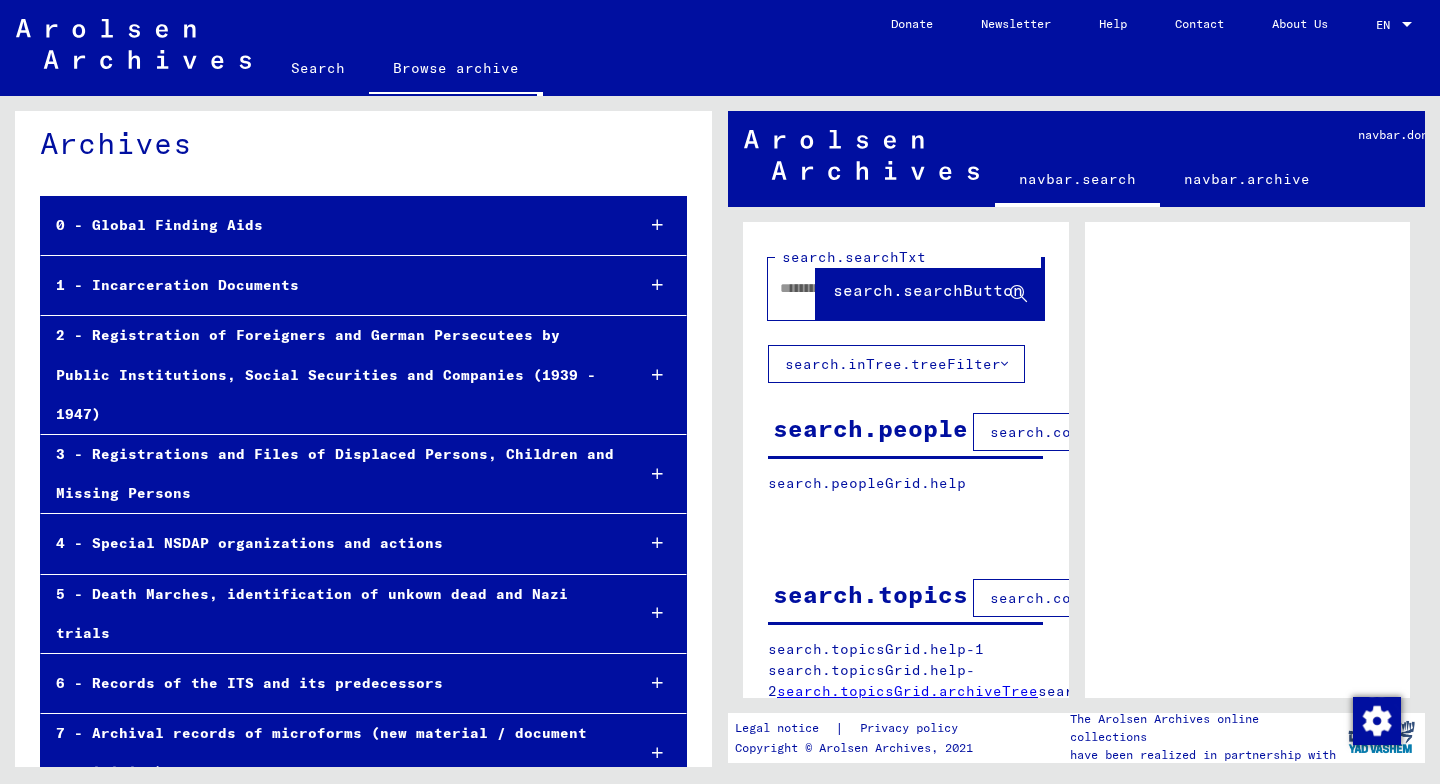 scroll, scrollTop: 103, scrollLeft: 0, axis: vertical 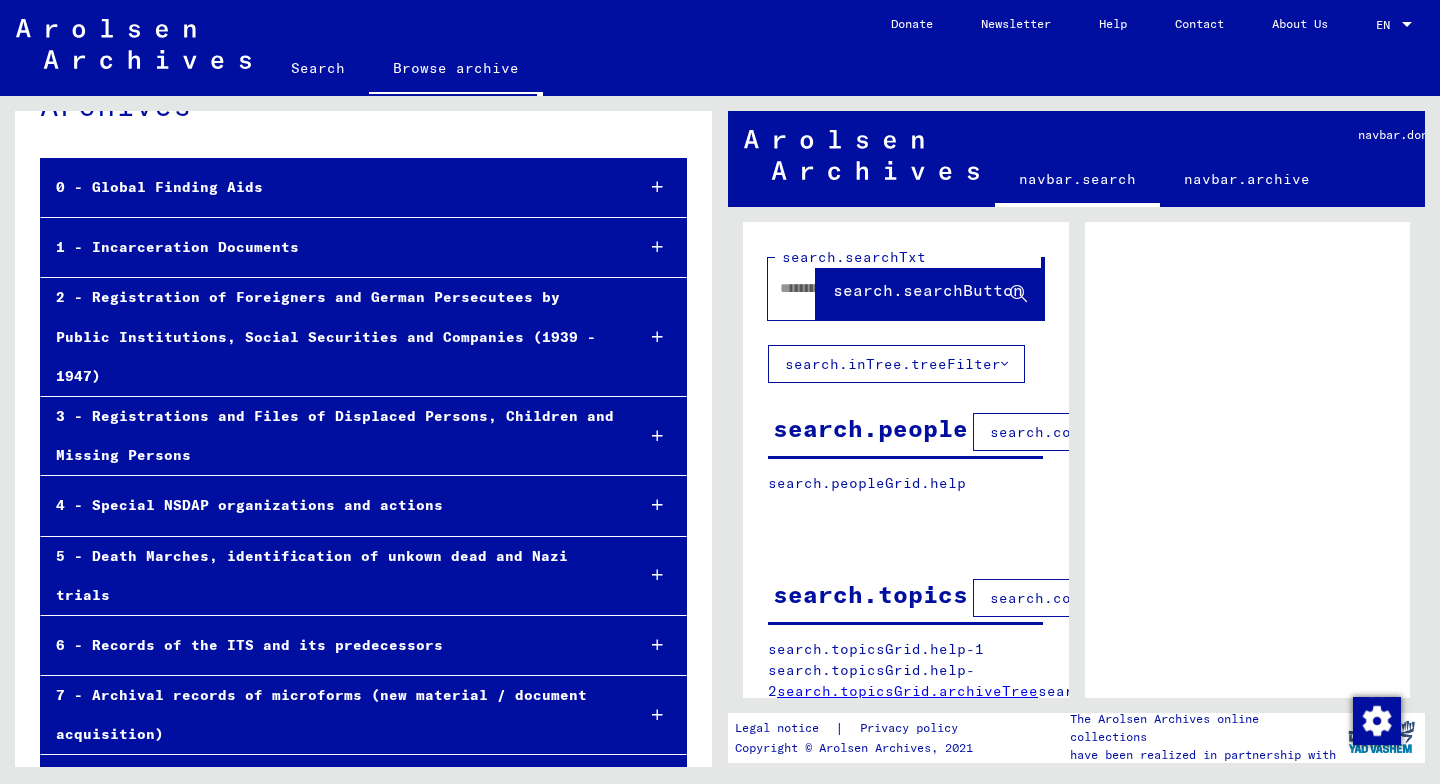 click at bounding box center [657, 247] 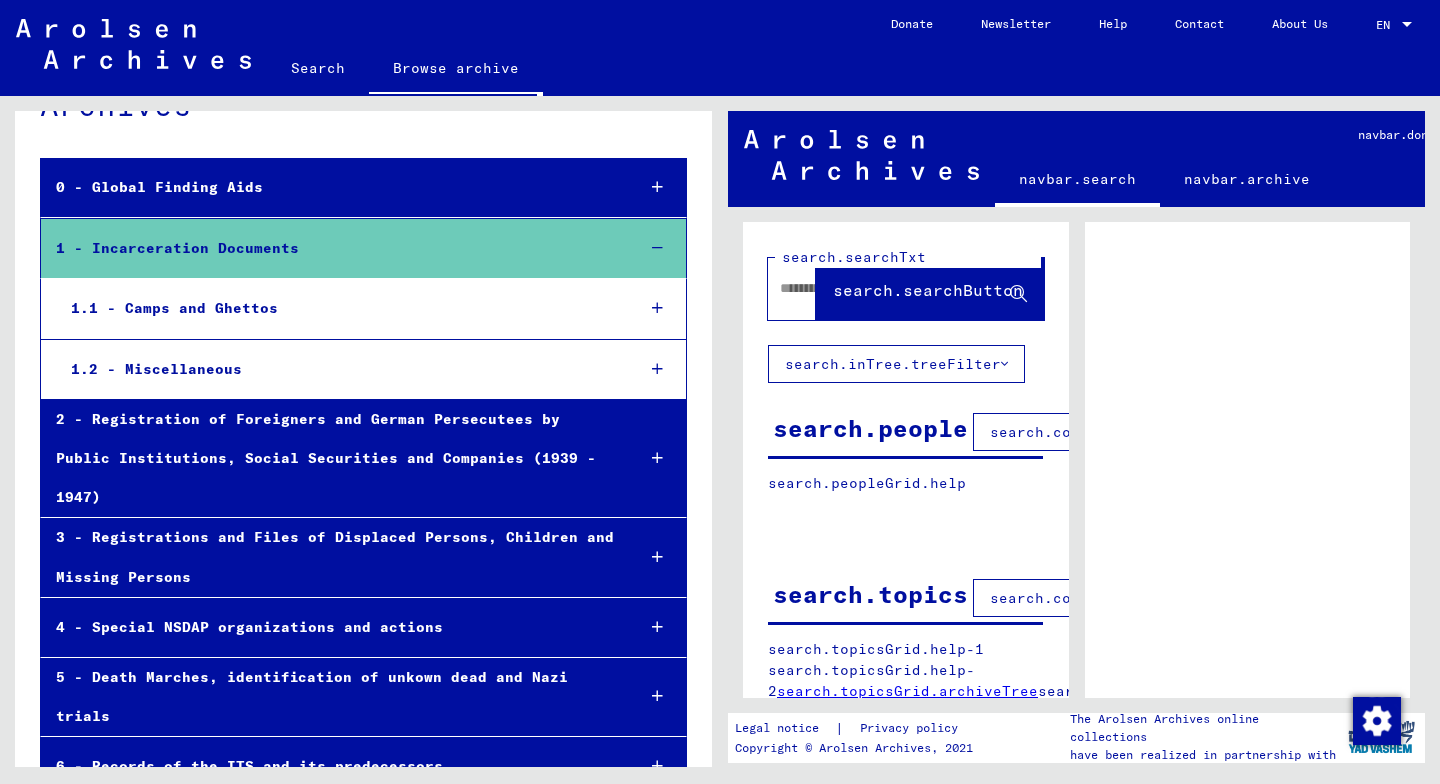 click at bounding box center (657, 369) 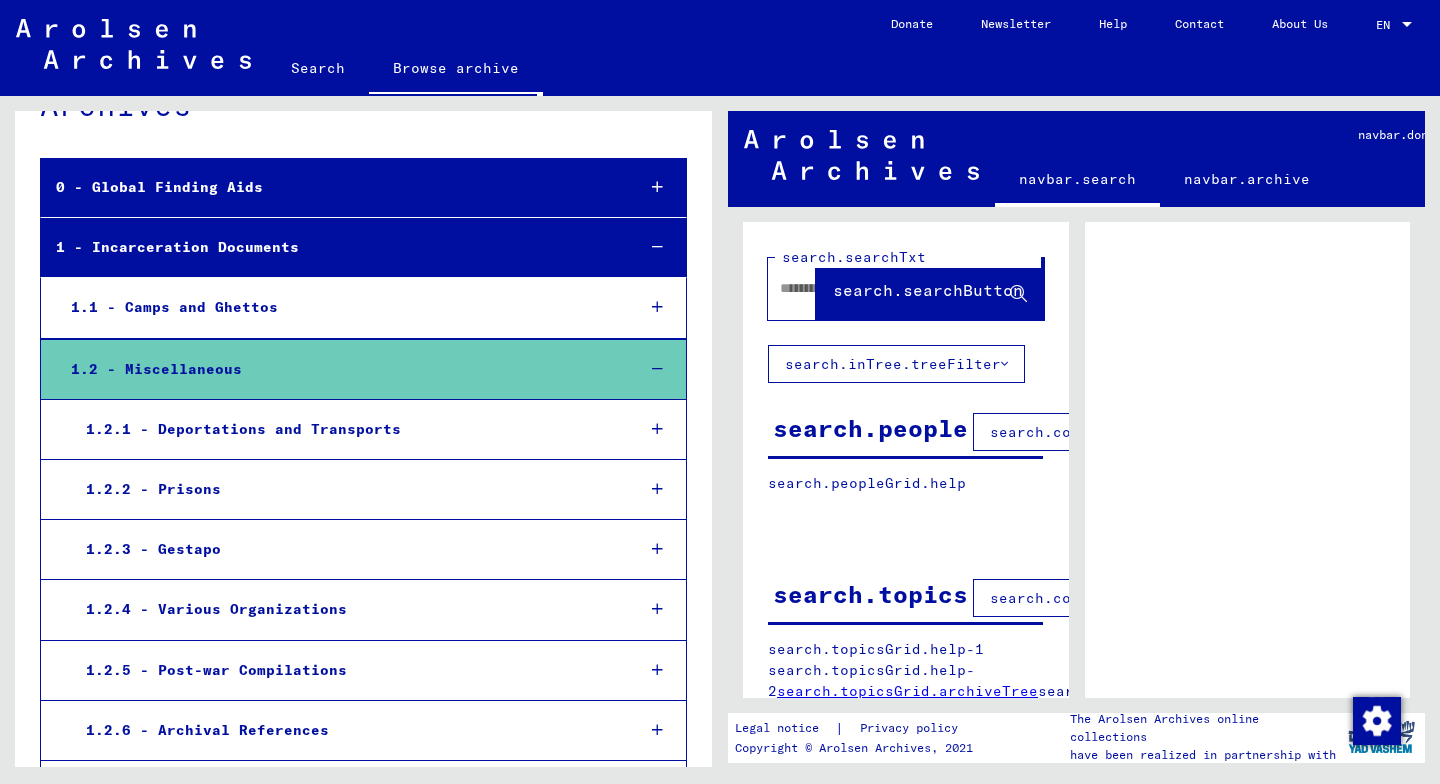 click at bounding box center [657, 429] 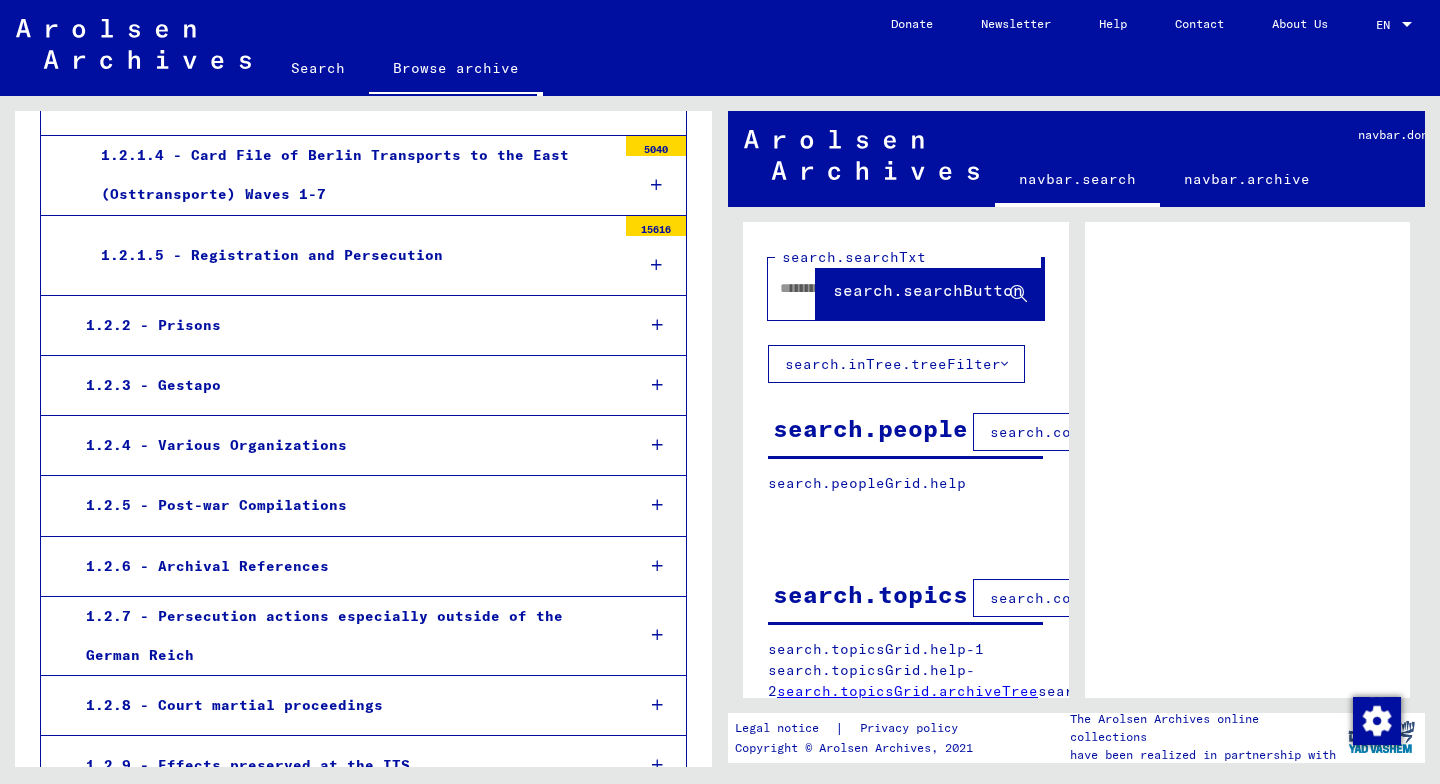 scroll, scrollTop: 695, scrollLeft: 0, axis: vertical 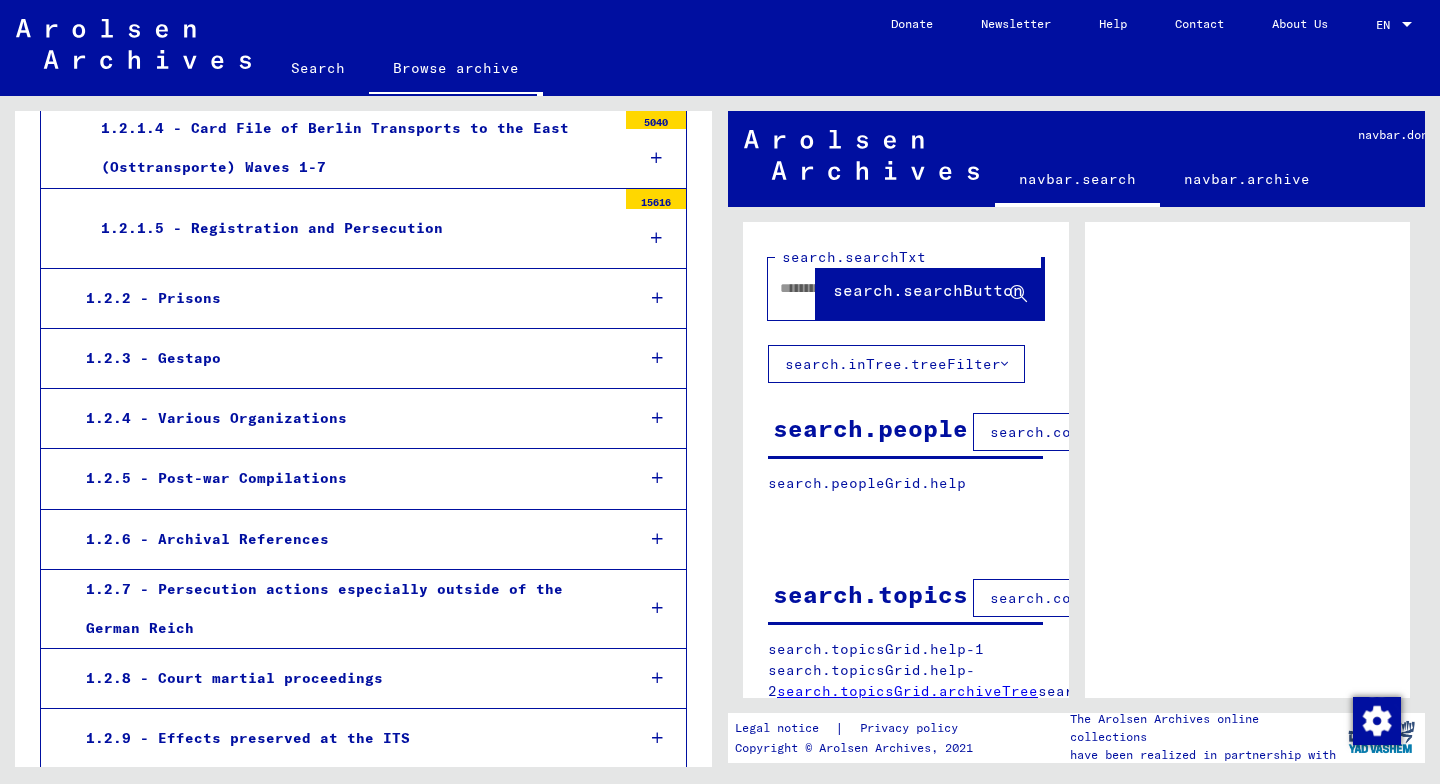 click at bounding box center [657, 358] 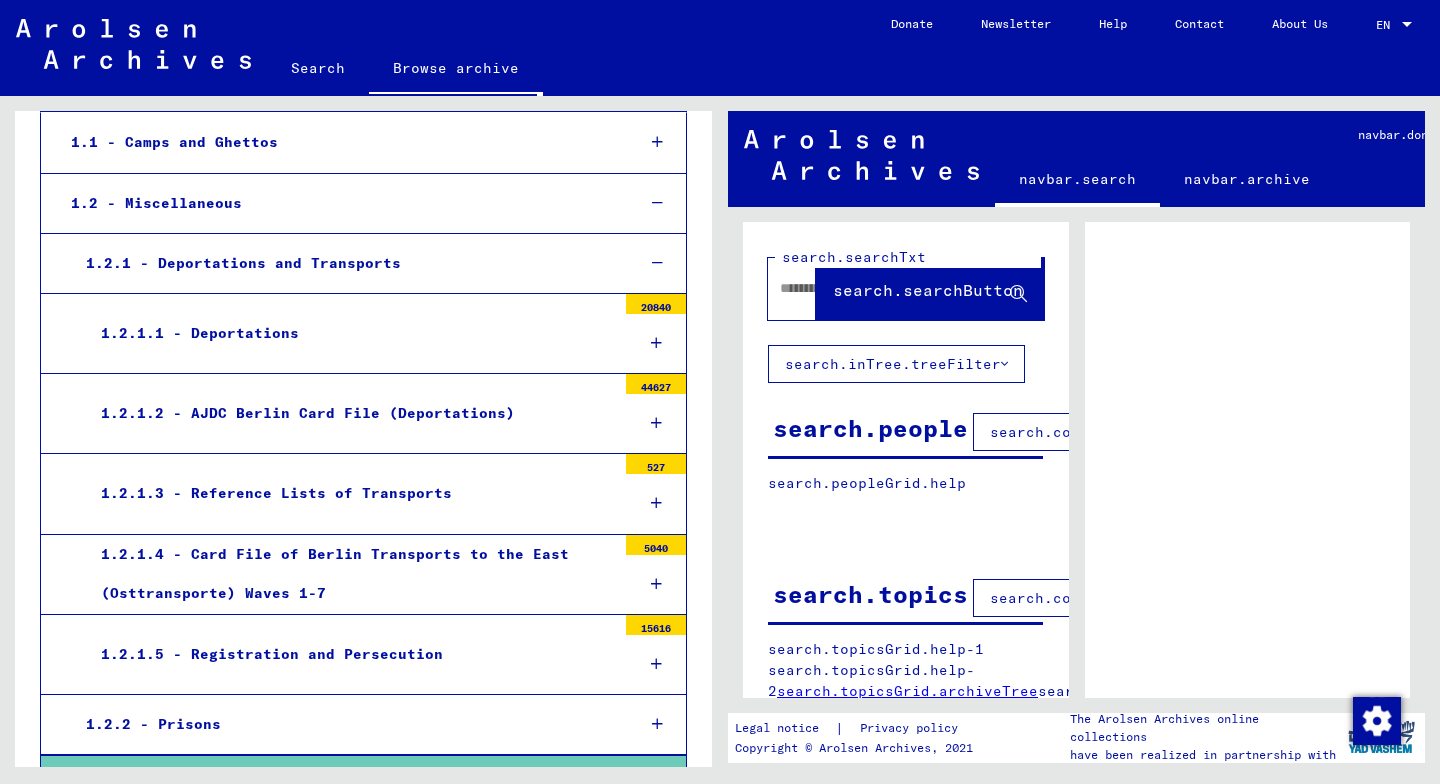scroll, scrollTop: 253, scrollLeft: 0, axis: vertical 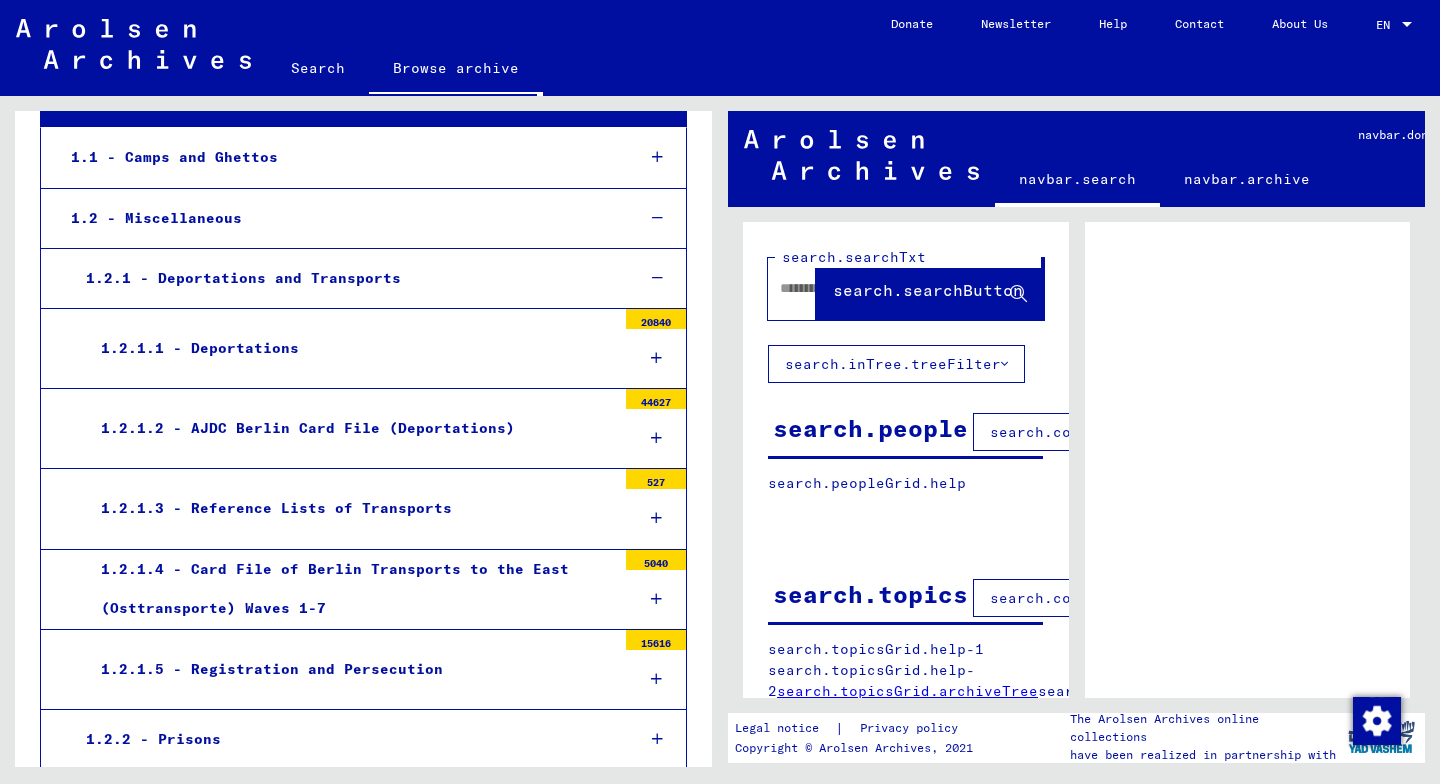 click at bounding box center (656, 358) 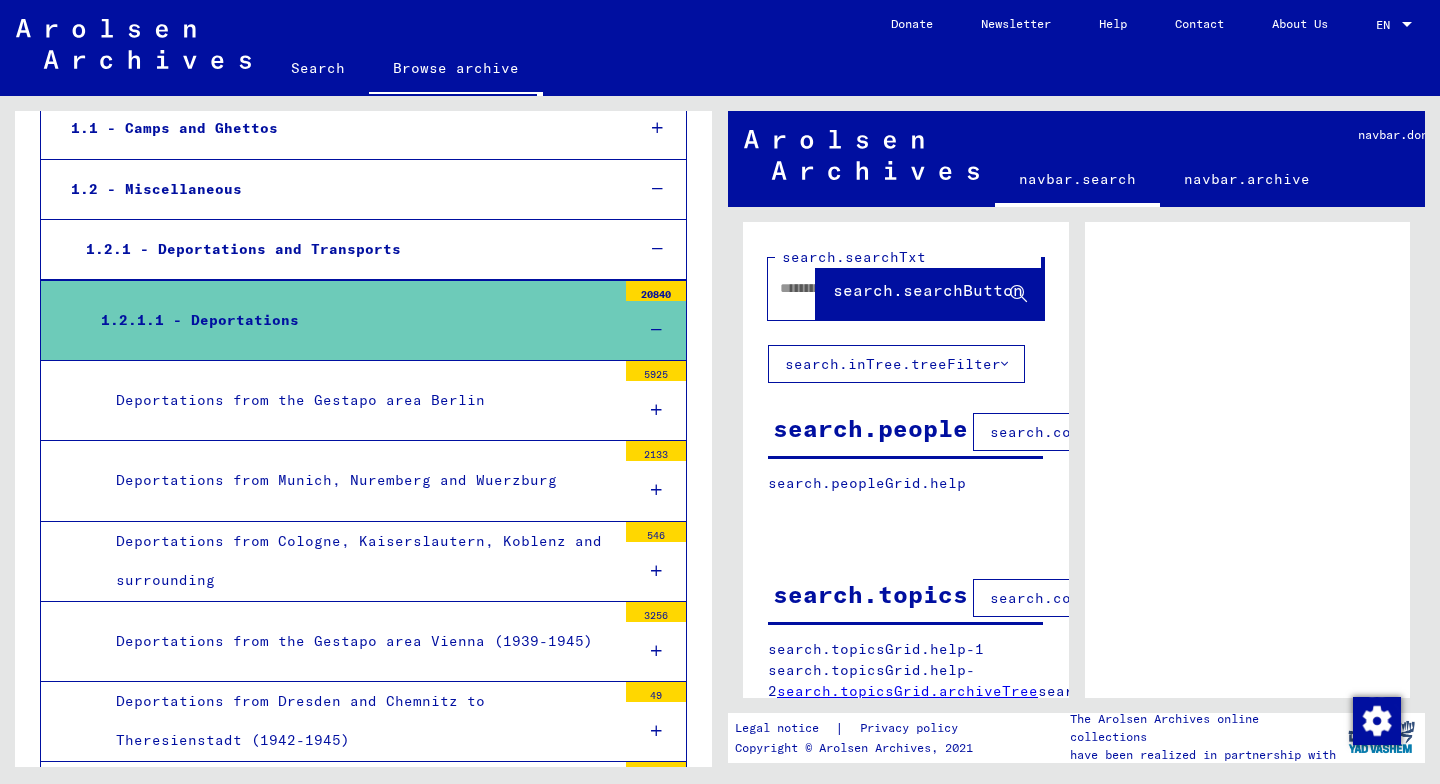scroll, scrollTop: 0, scrollLeft: 0, axis: both 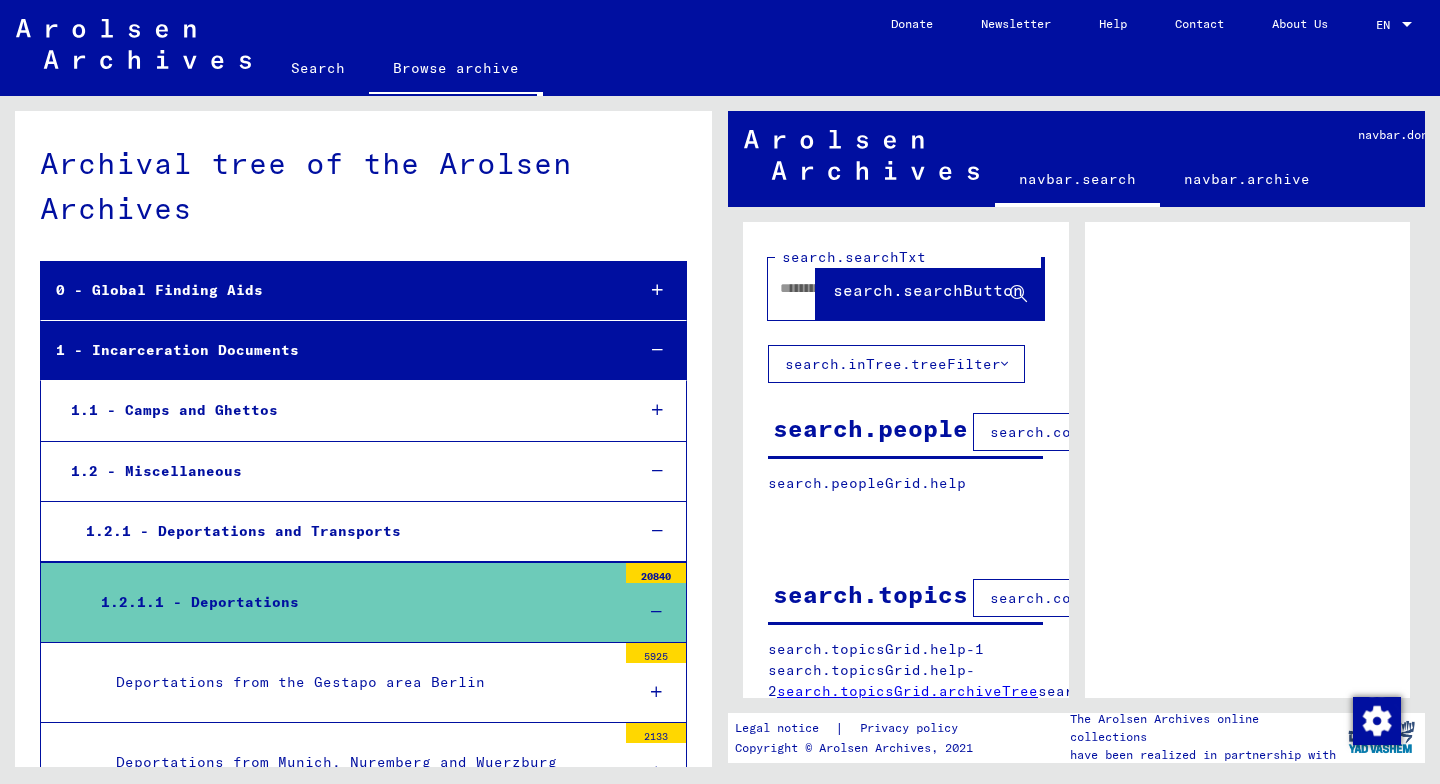 click at bounding box center [657, 410] 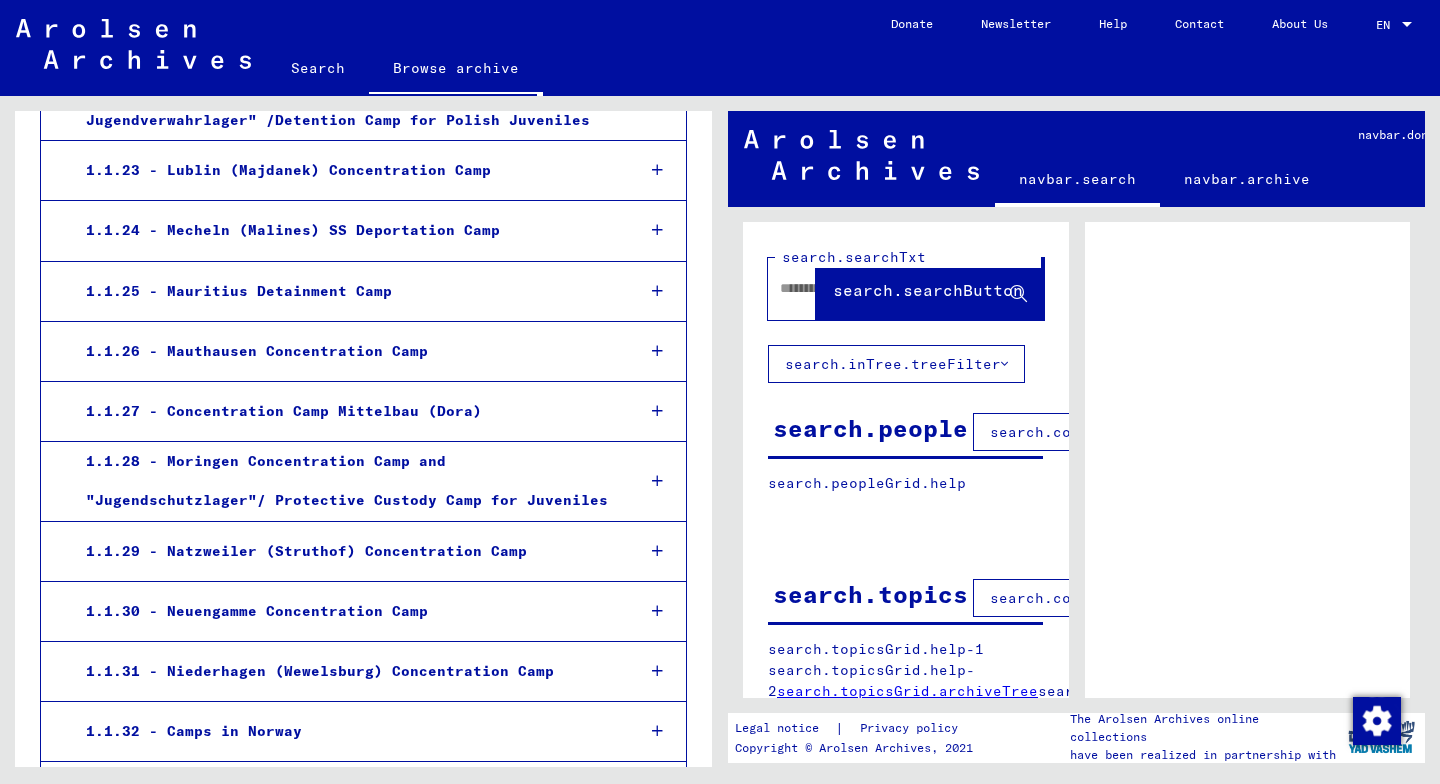 scroll, scrollTop: 1728, scrollLeft: 0, axis: vertical 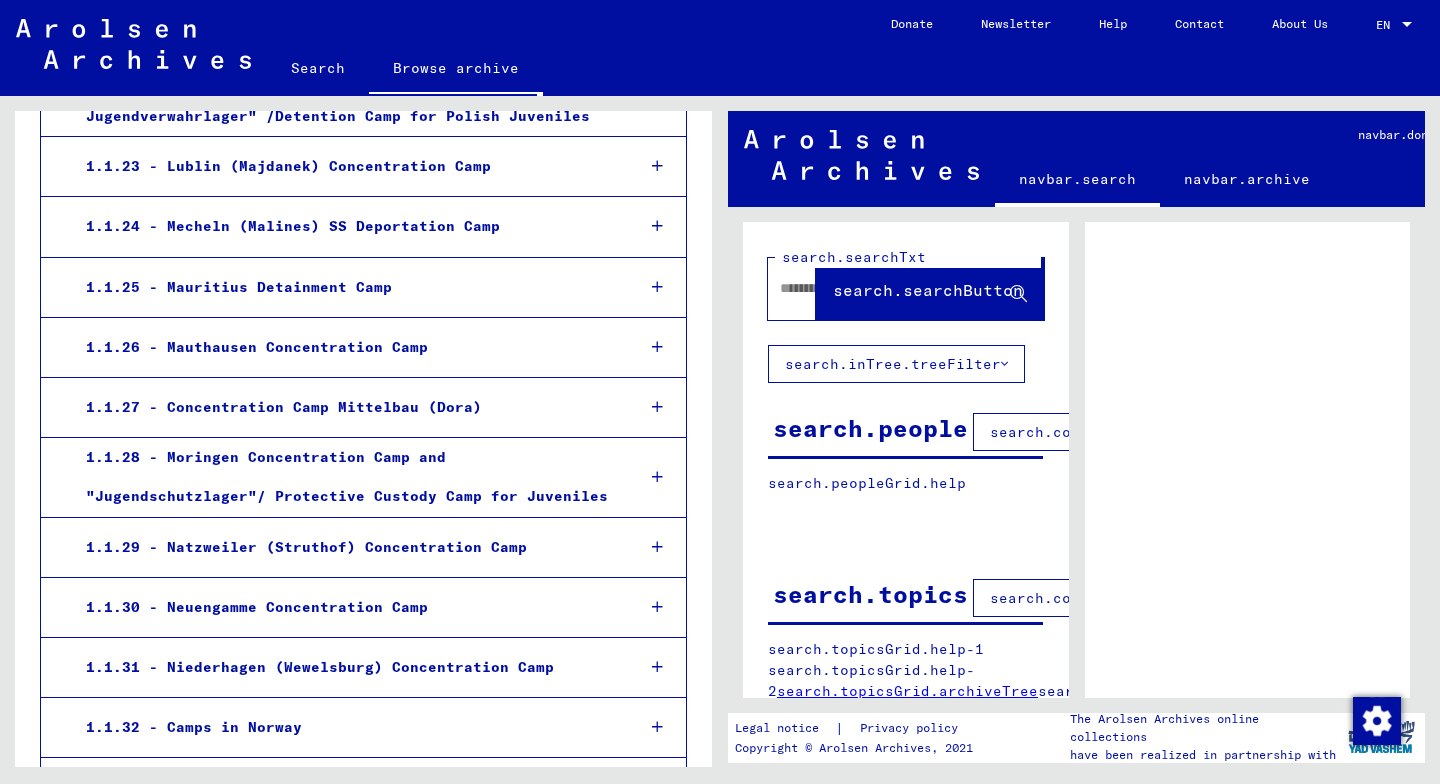 click at bounding box center (657, 347) 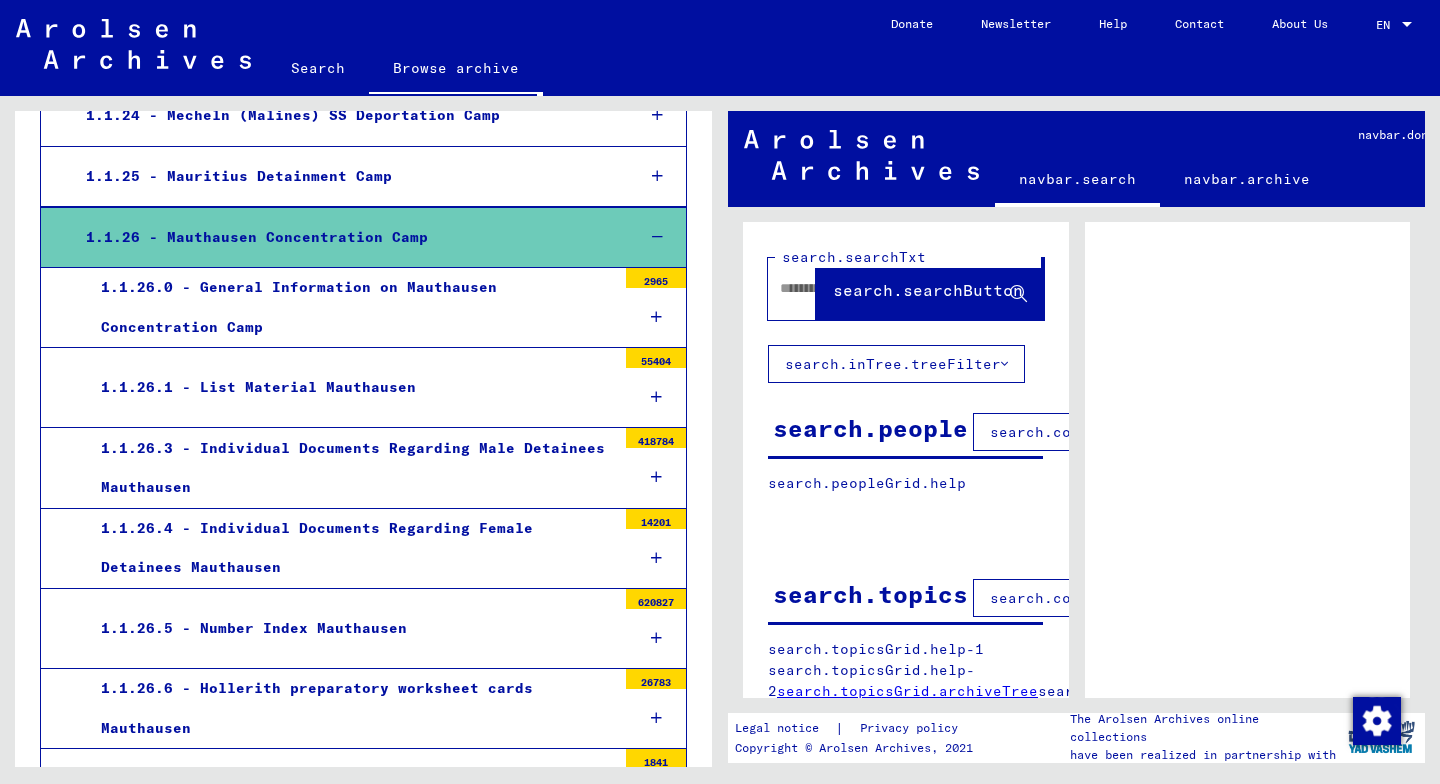 scroll, scrollTop: 1884, scrollLeft: 0, axis: vertical 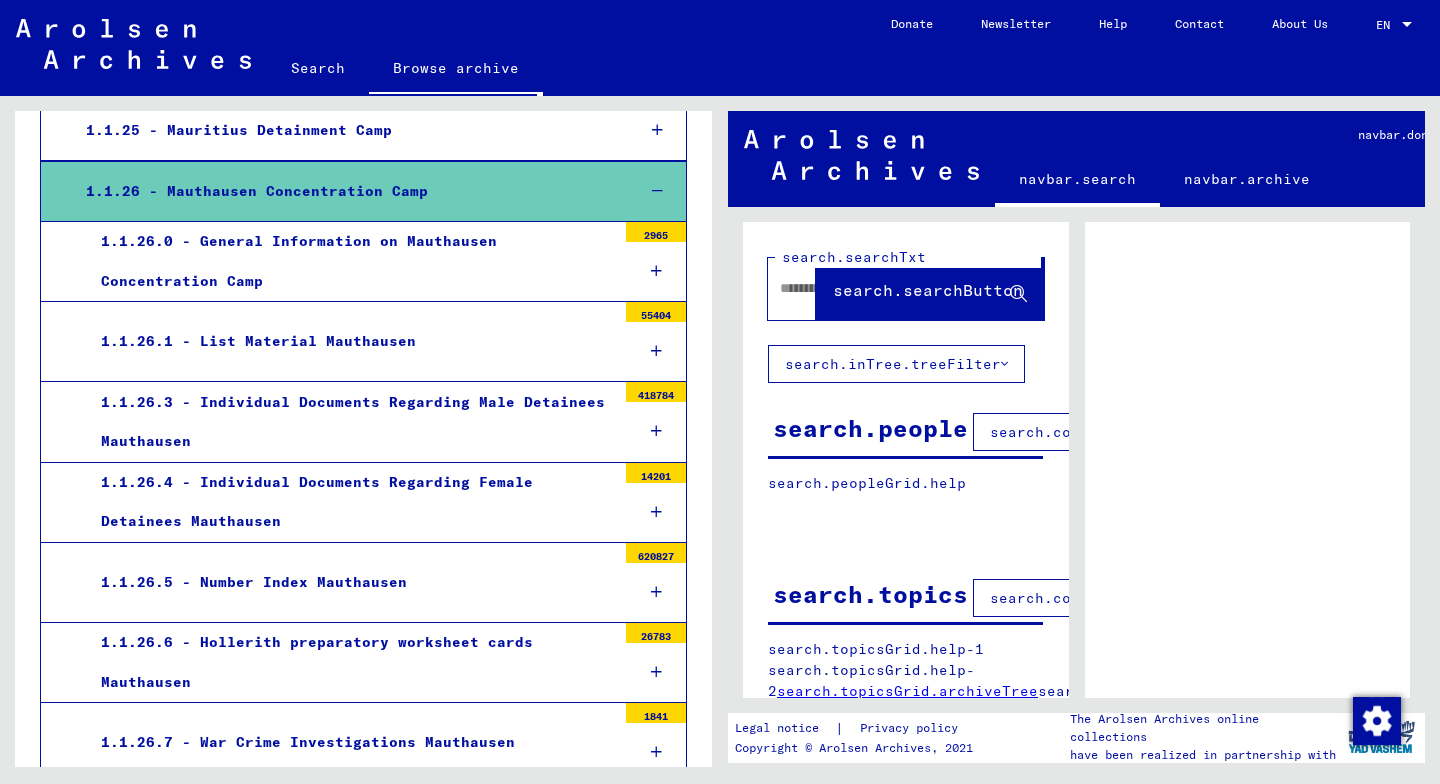click at bounding box center [656, 271] 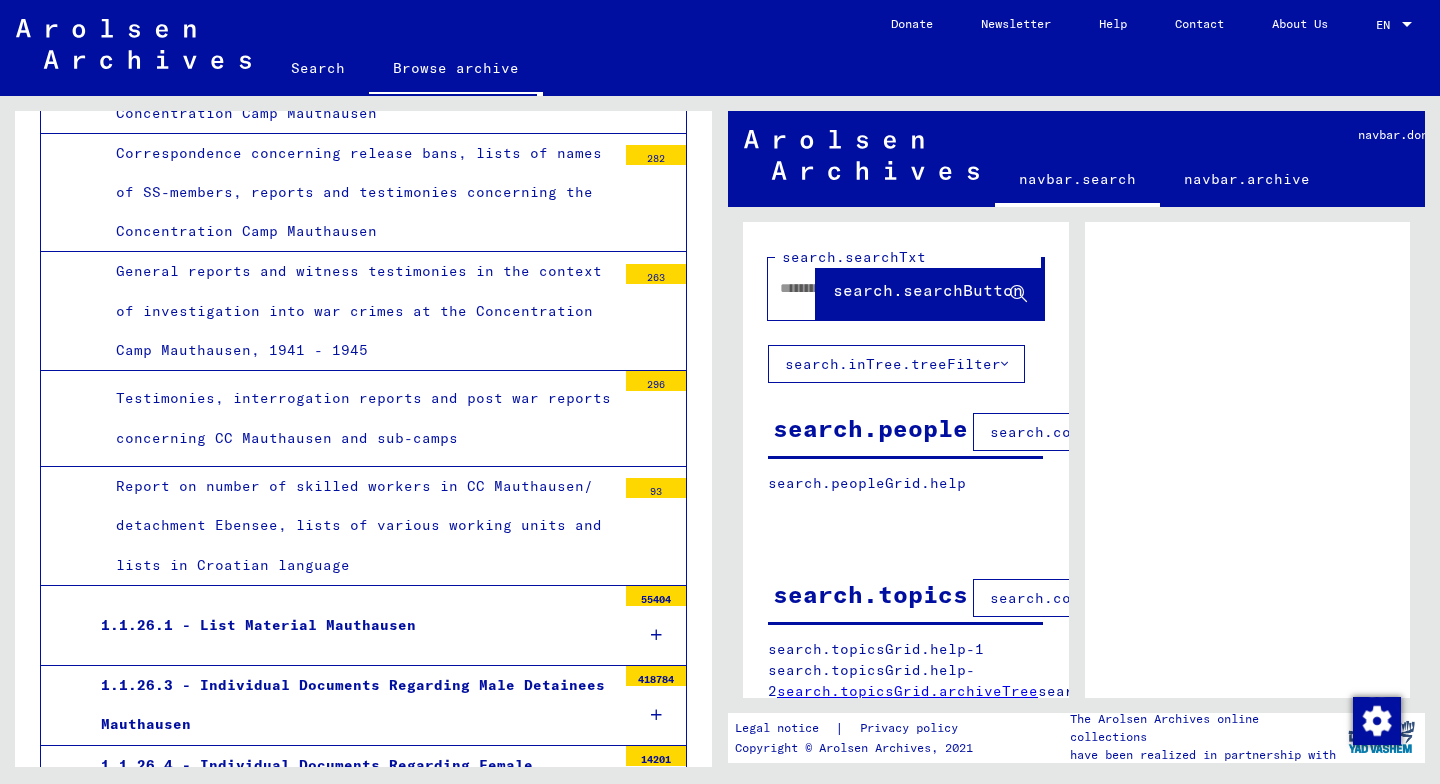 scroll, scrollTop: 4434, scrollLeft: 0, axis: vertical 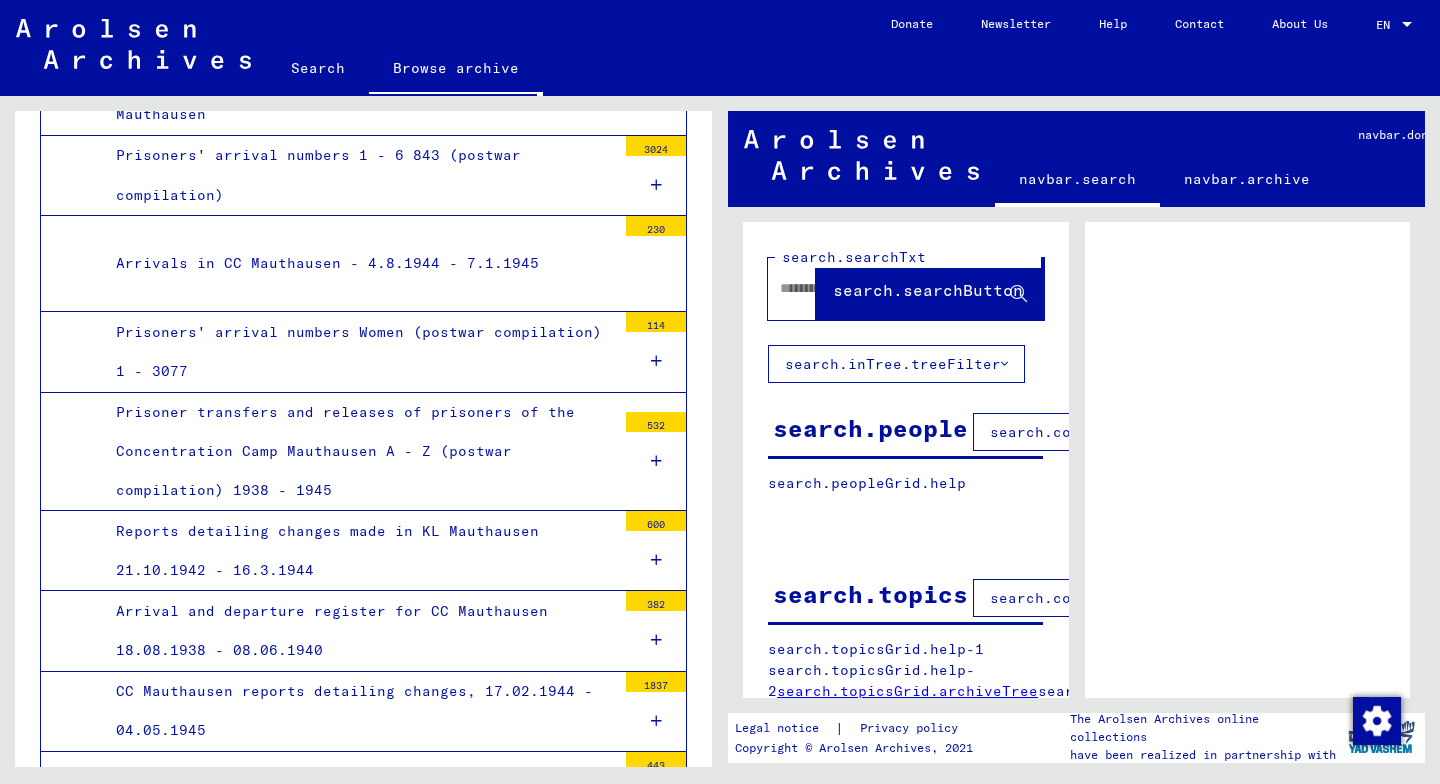click at bounding box center (656, 560) 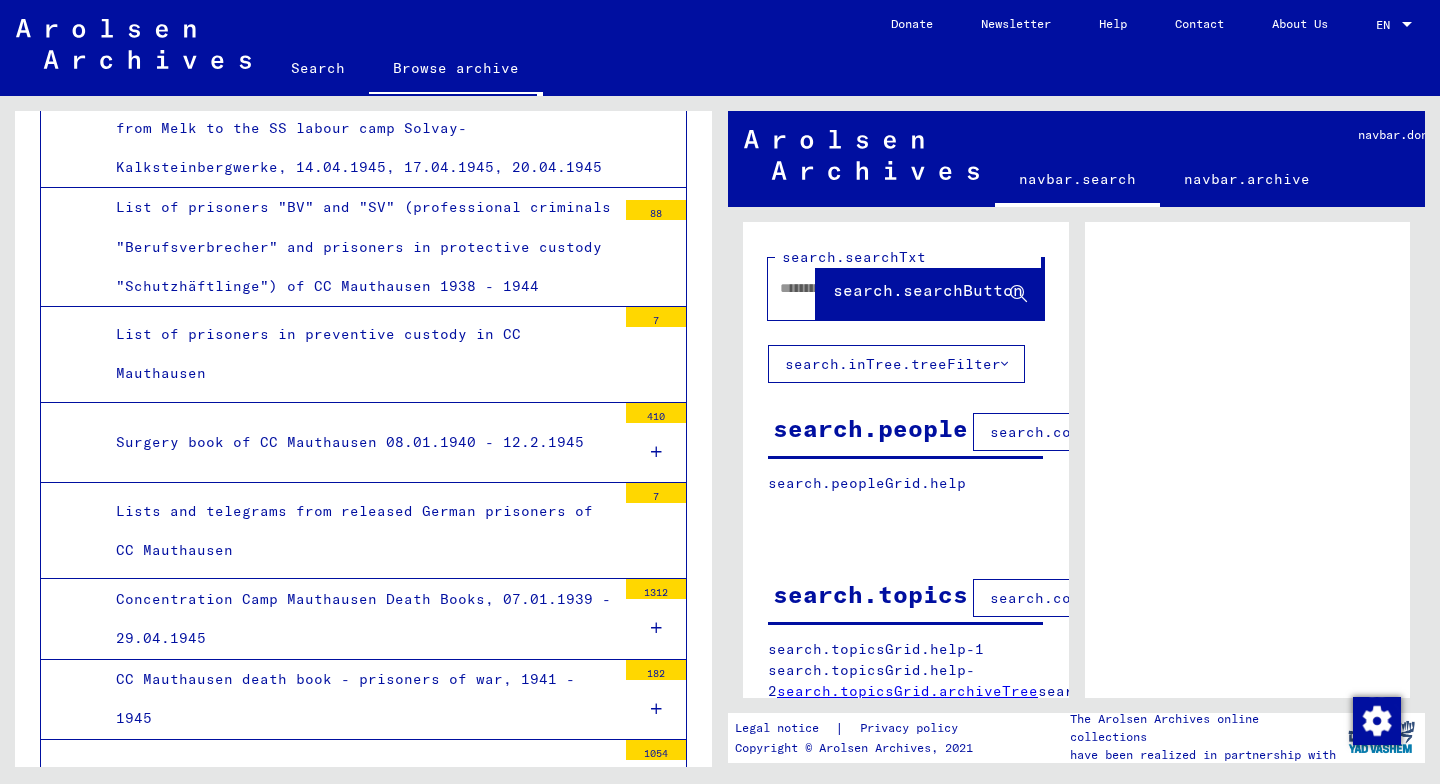 scroll, scrollTop: 7081, scrollLeft: 0, axis: vertical 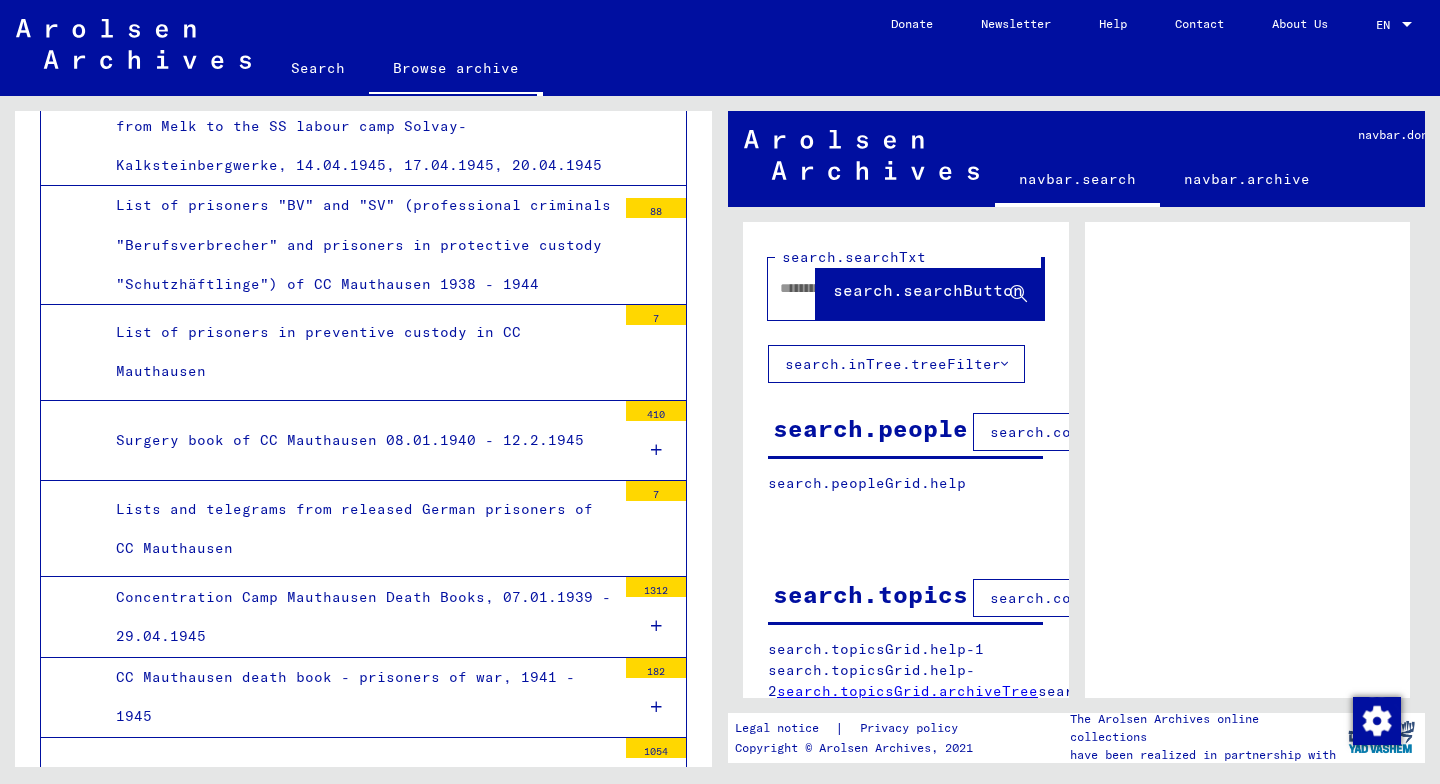 click at bounding box center [656, 787] 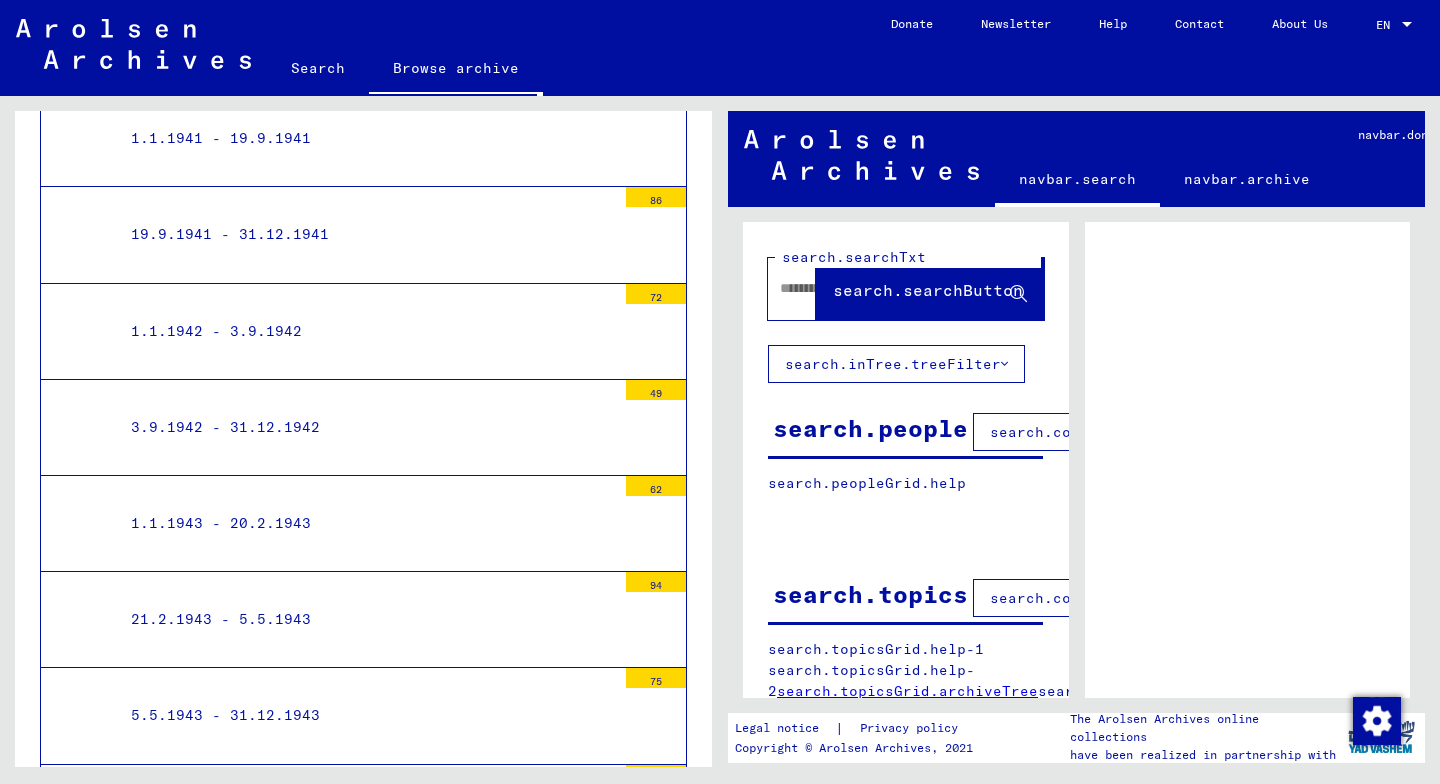scroll, scrollTop: 7914, scrollLeft: 0, axis: vertical 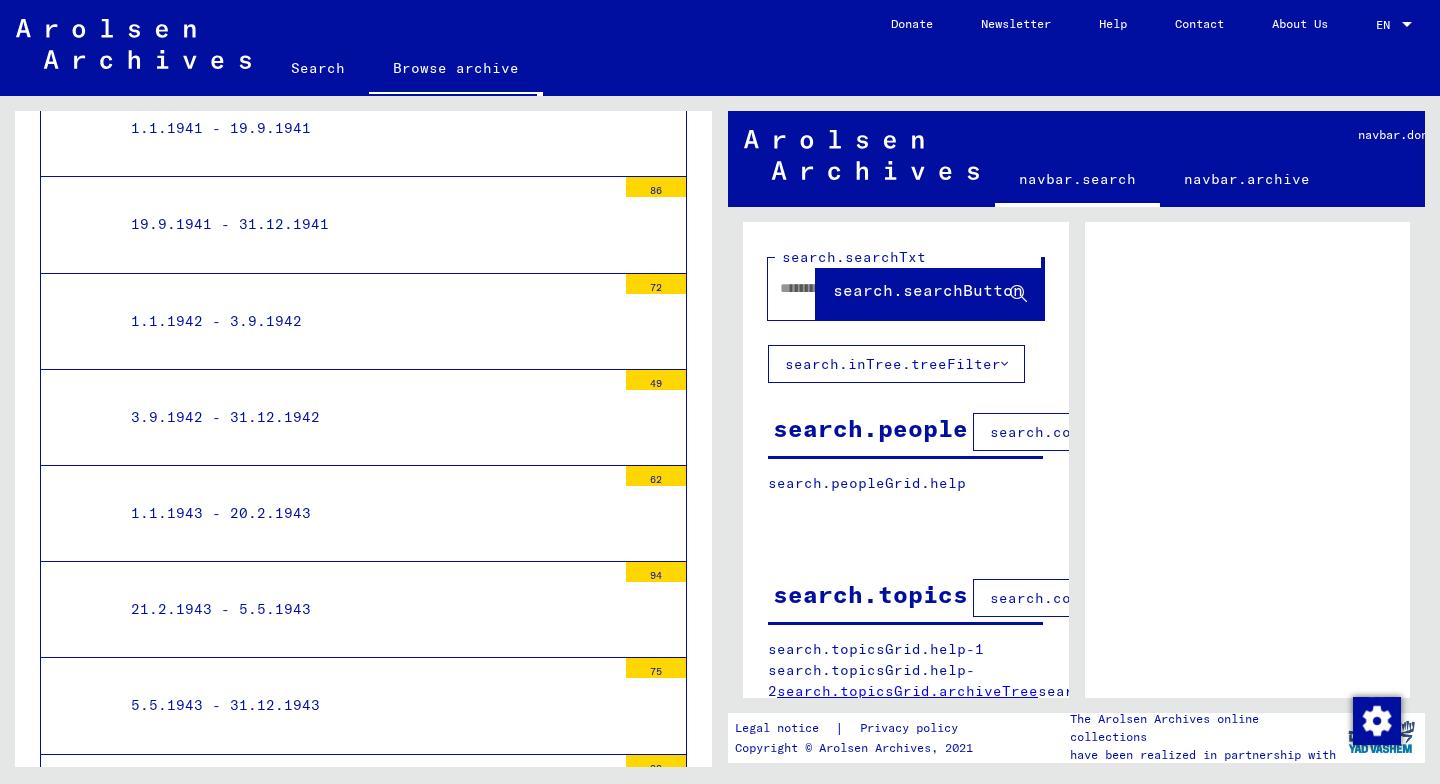 click on "31.1.1945 - 1.3.1945" at bounding box center [366, 1090] 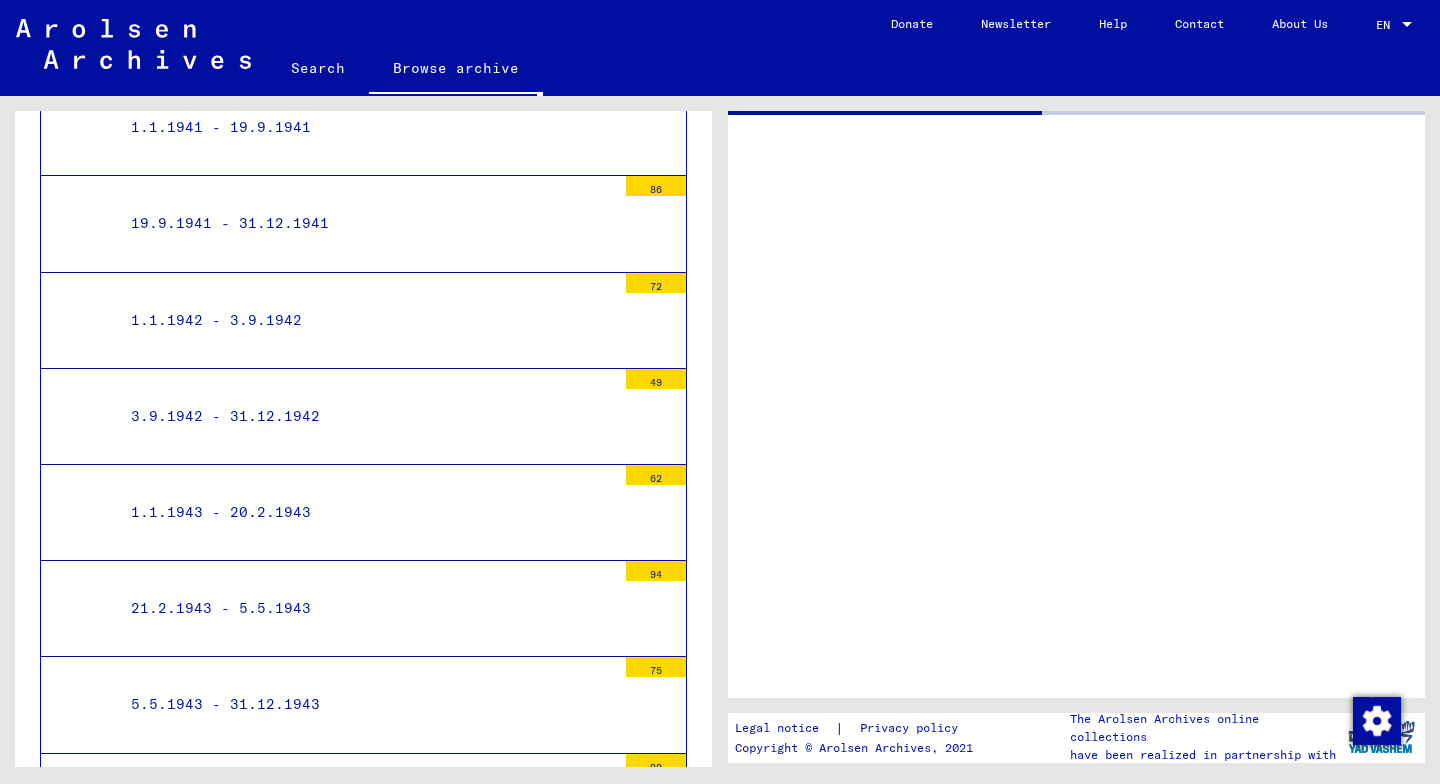 scroll, scrollTop: 7913, scrollLeft: 0, axis: vertical 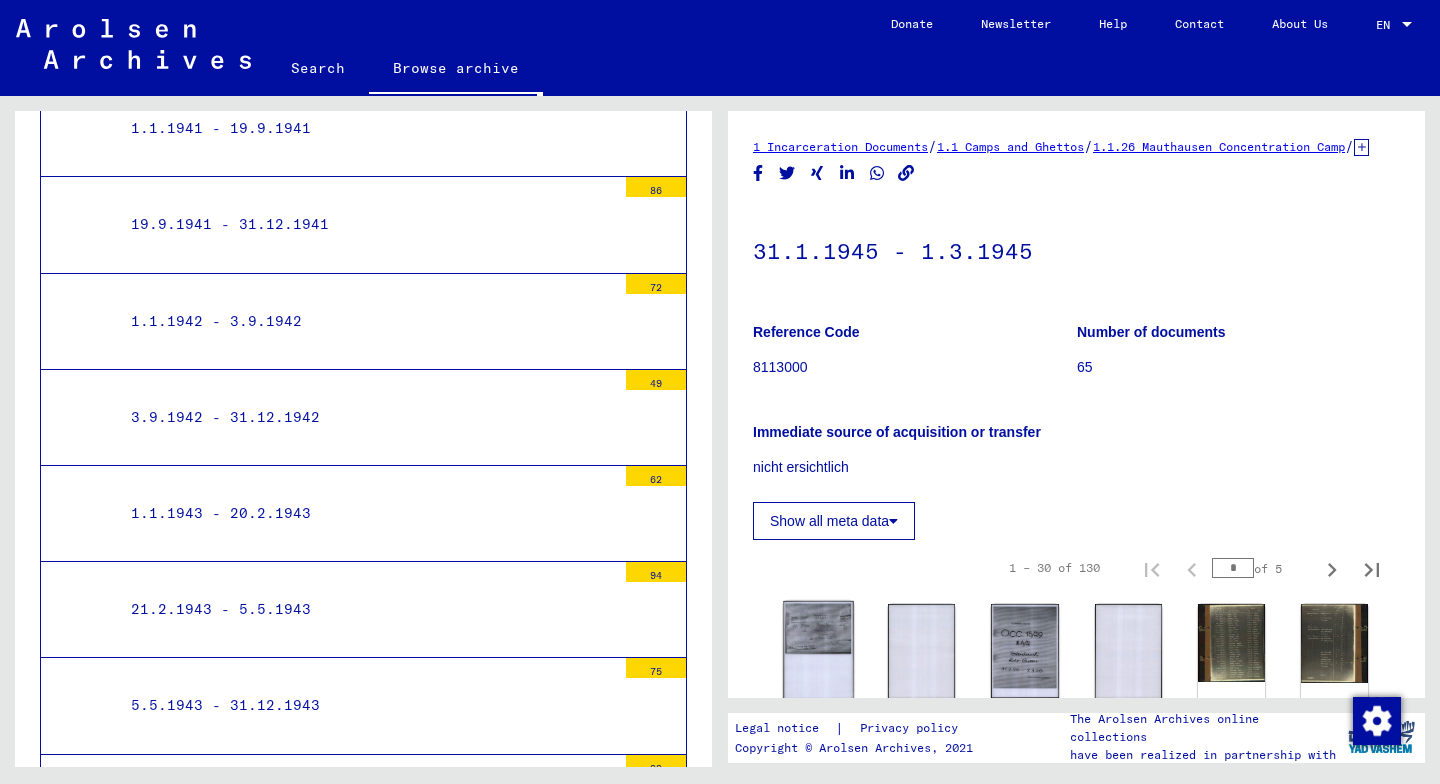 click 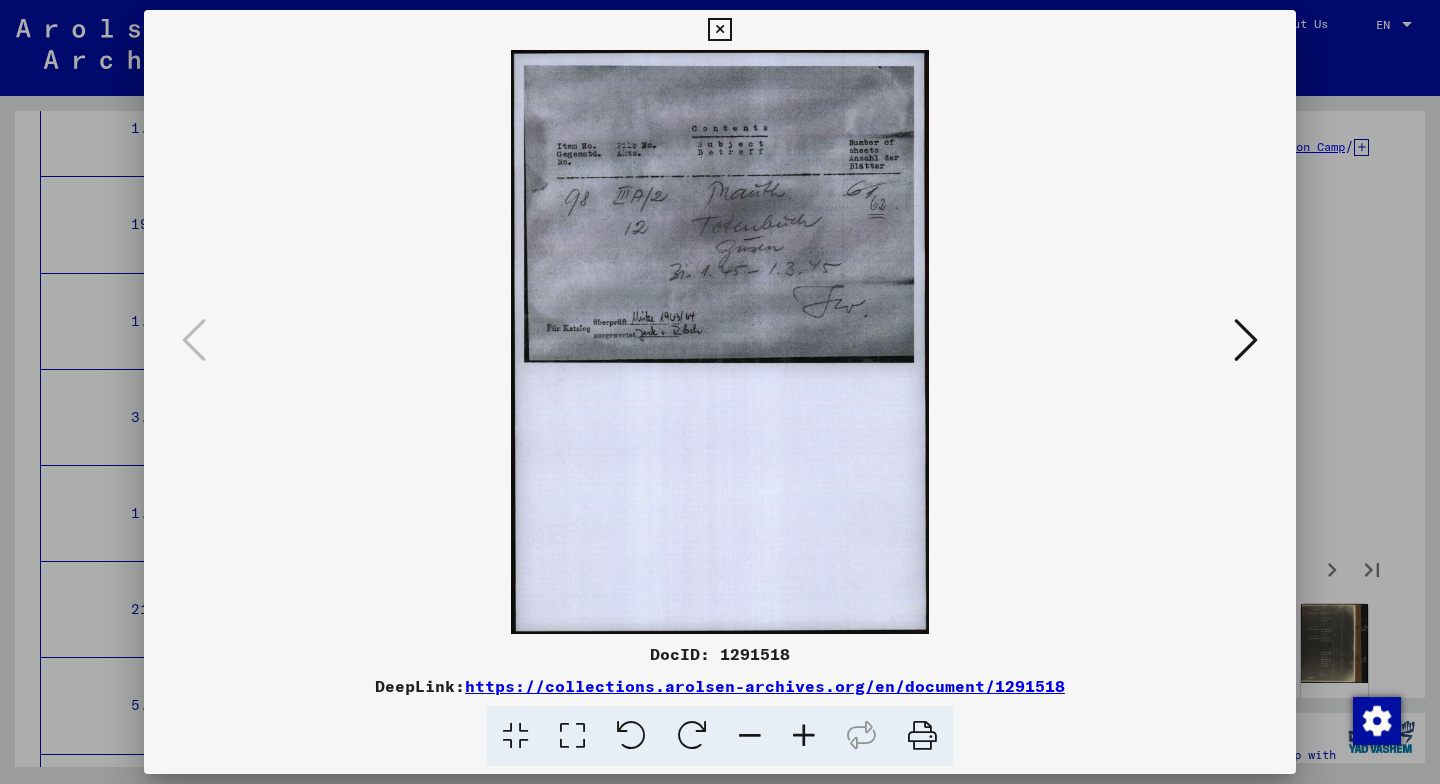 click at bounding box center (1246, 340) 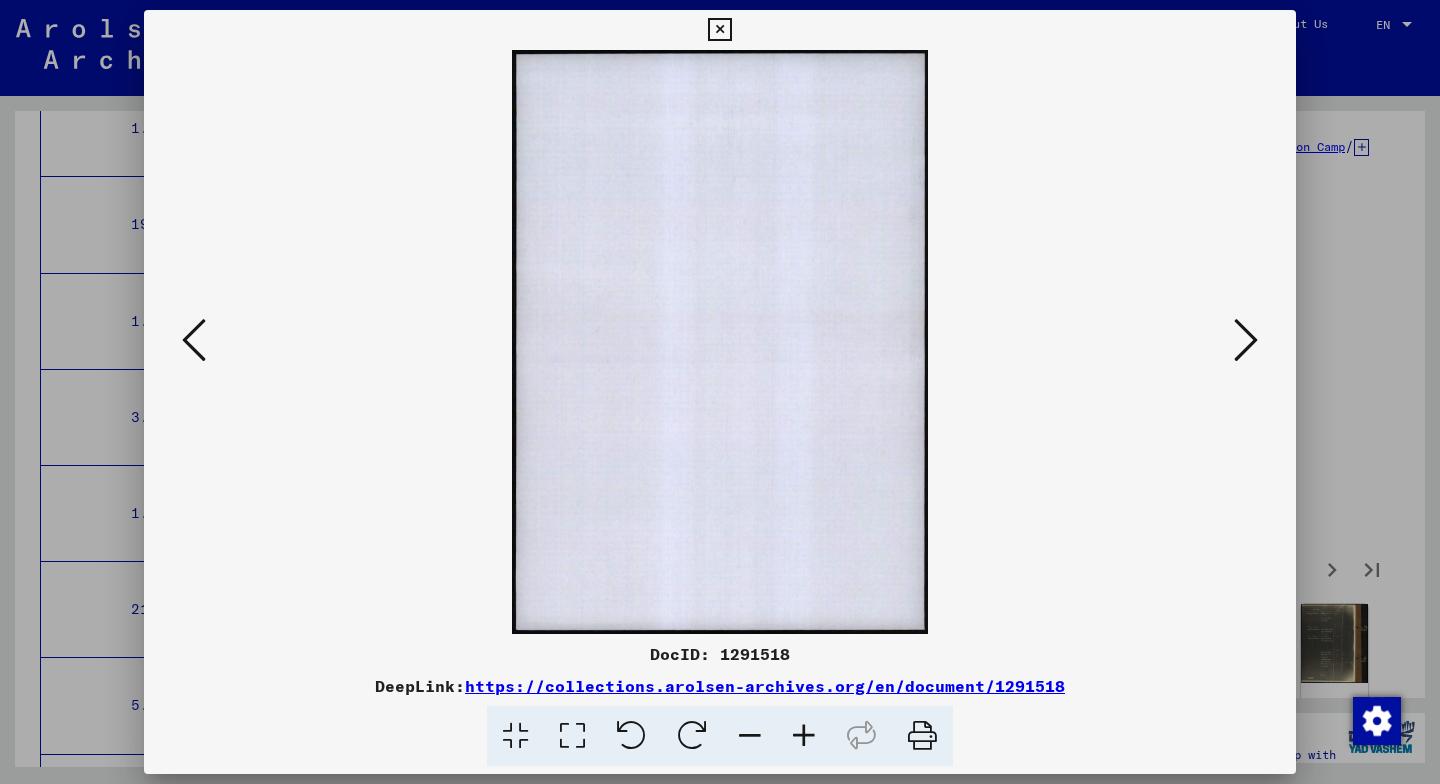 click at bounding box center [1246, 340] 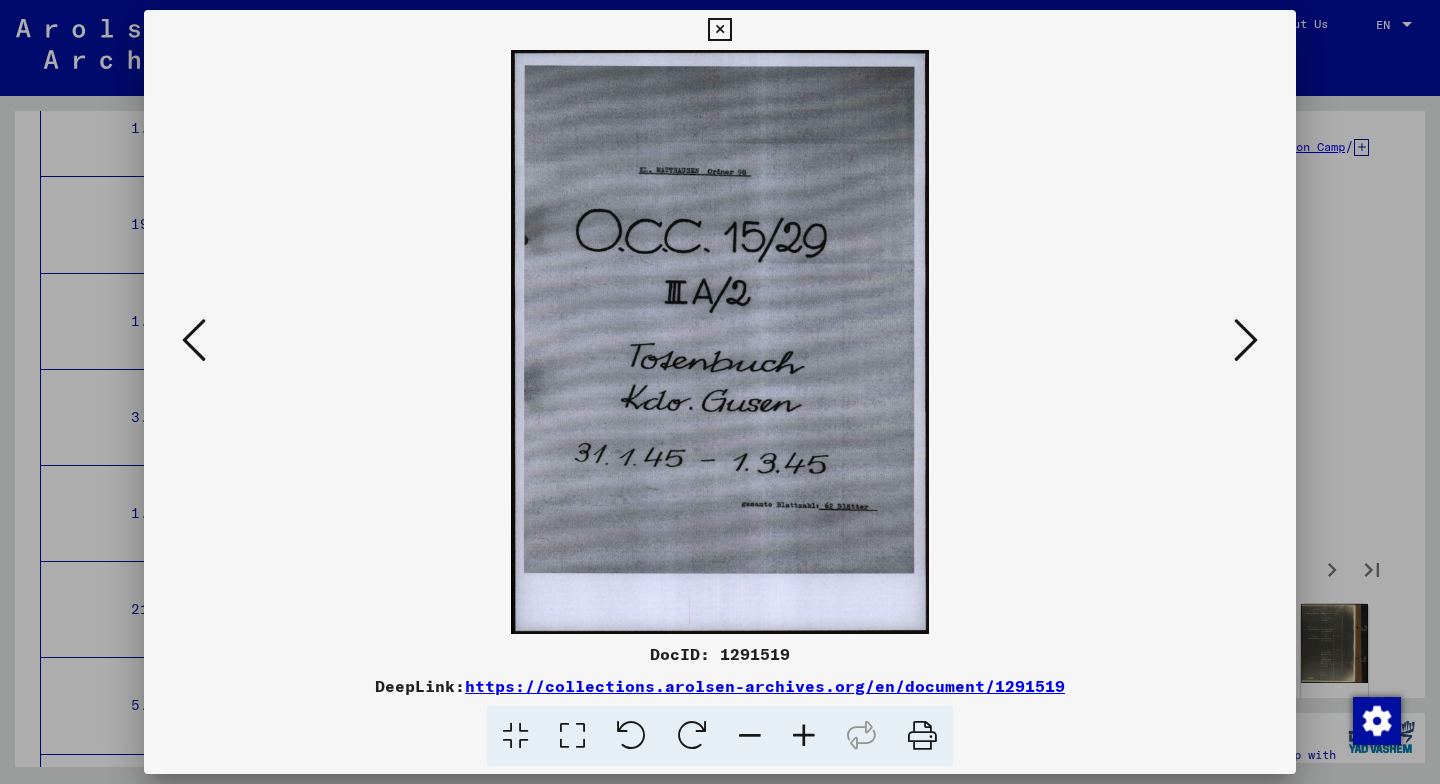 click at bounding box center (1246, 340) 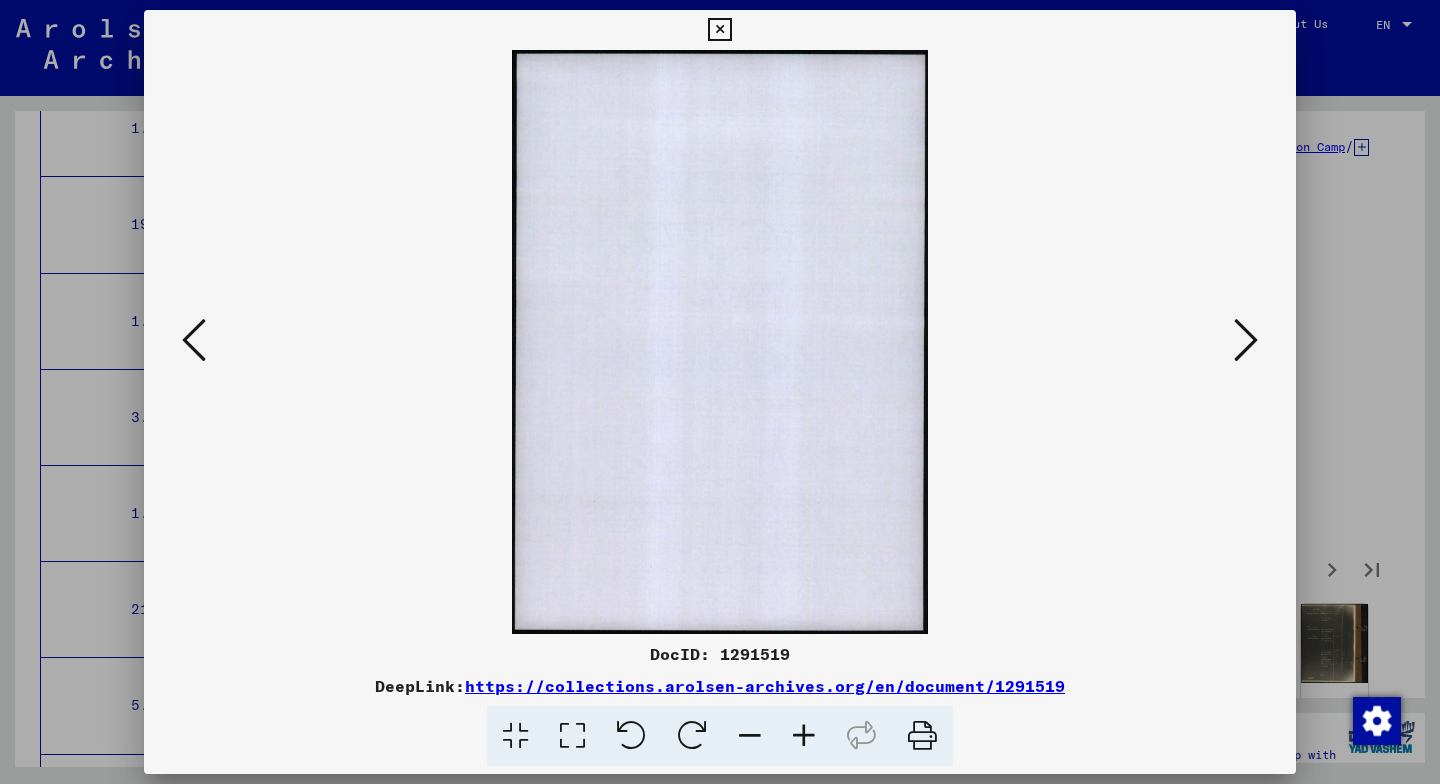 click at bounding box center (1246, 340) 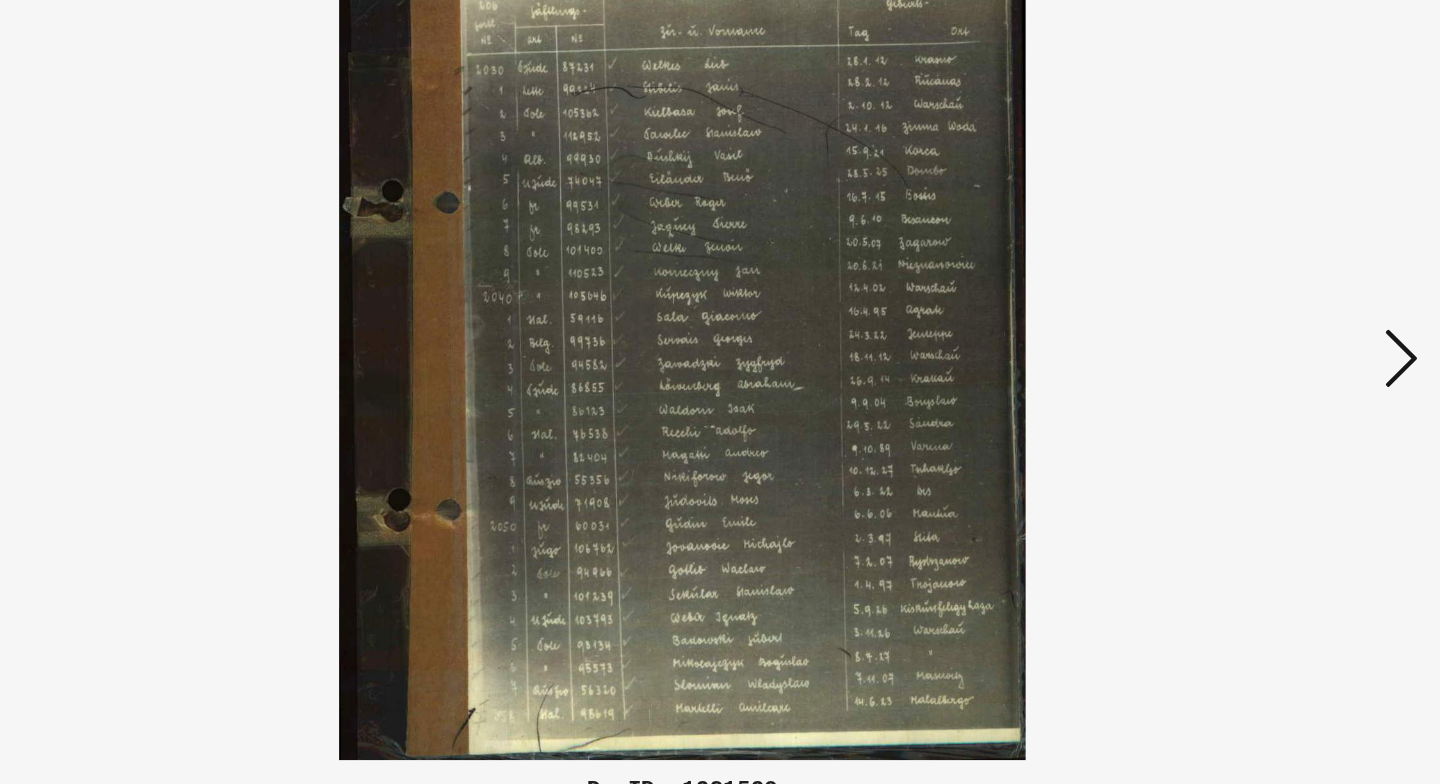 click at bounding box center [1246, 340] 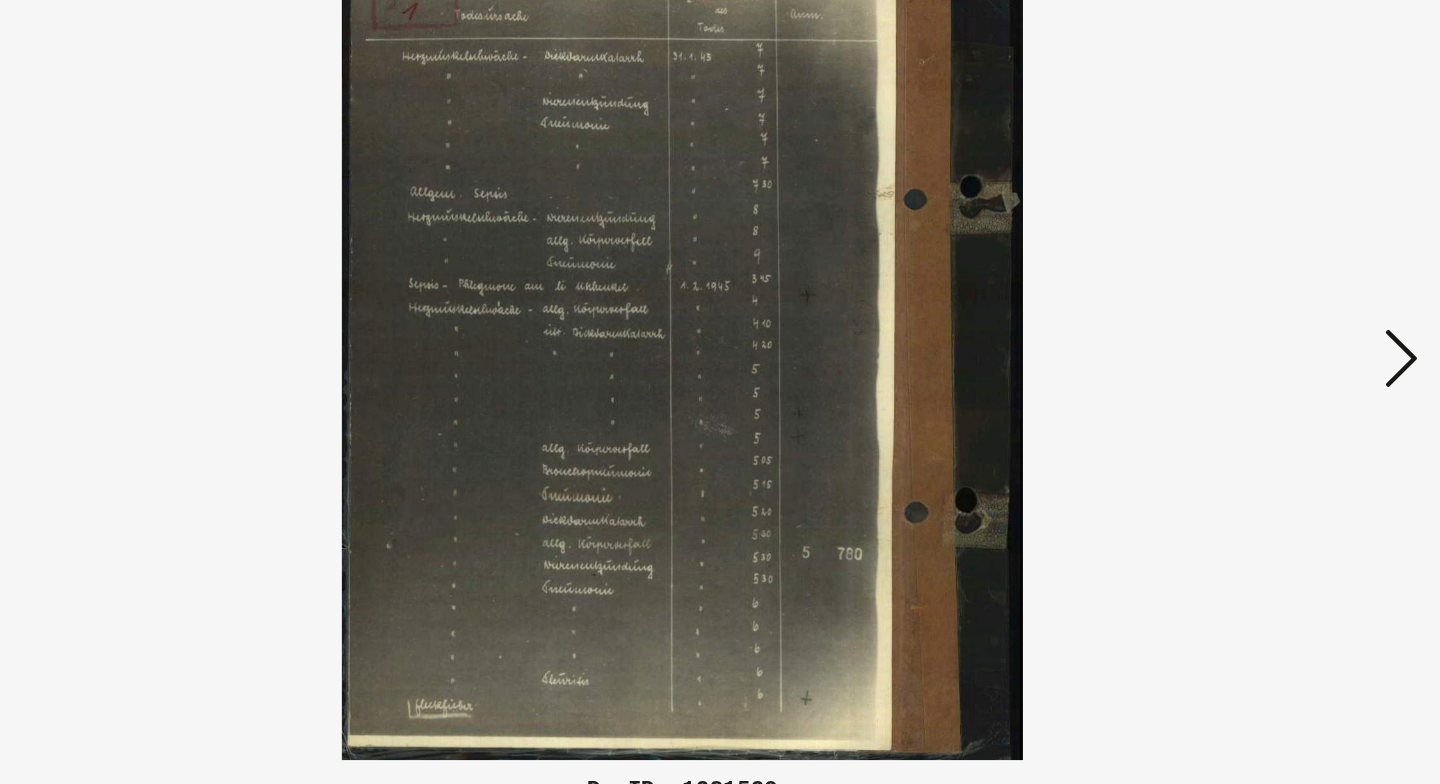 click at bounding box center (1246, 340) 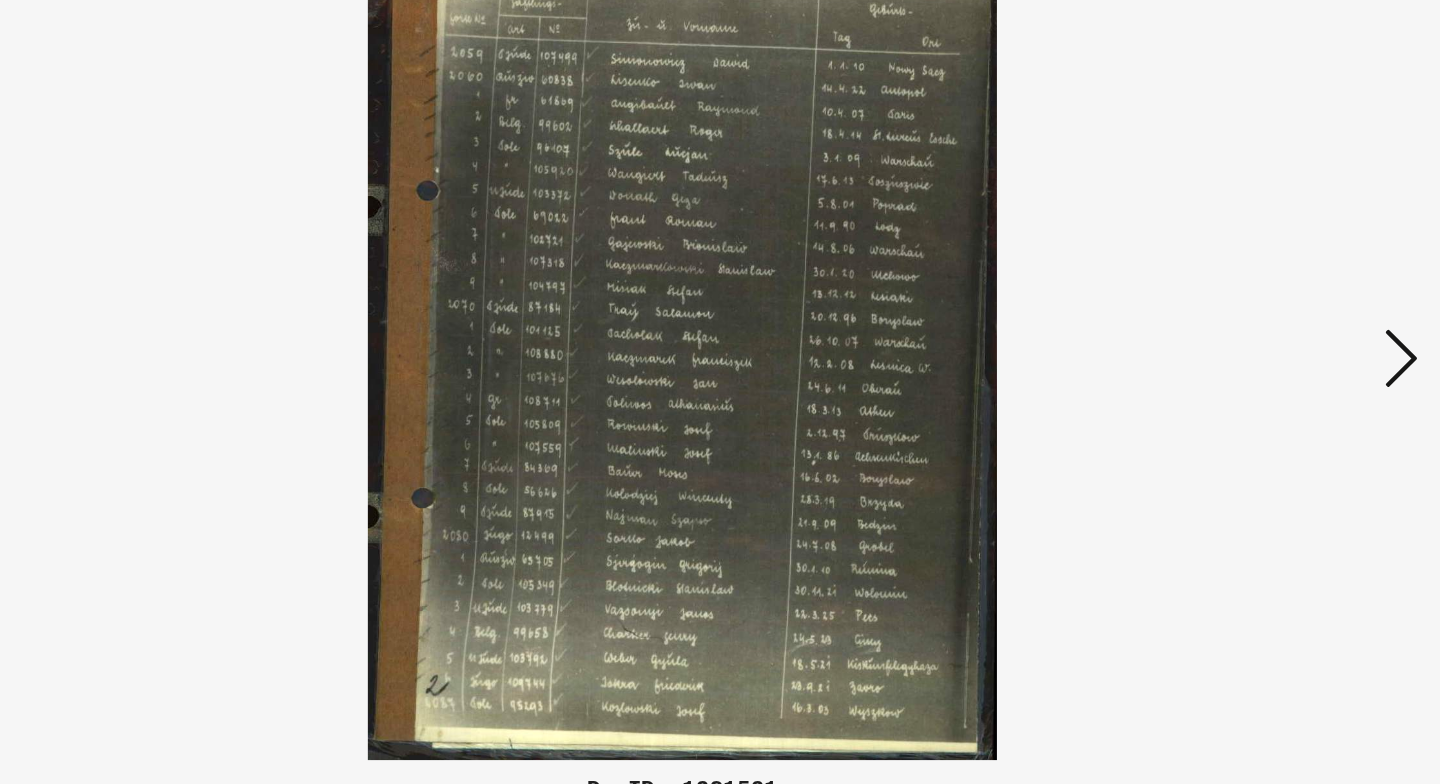 click at bounding box center [1246, 340] 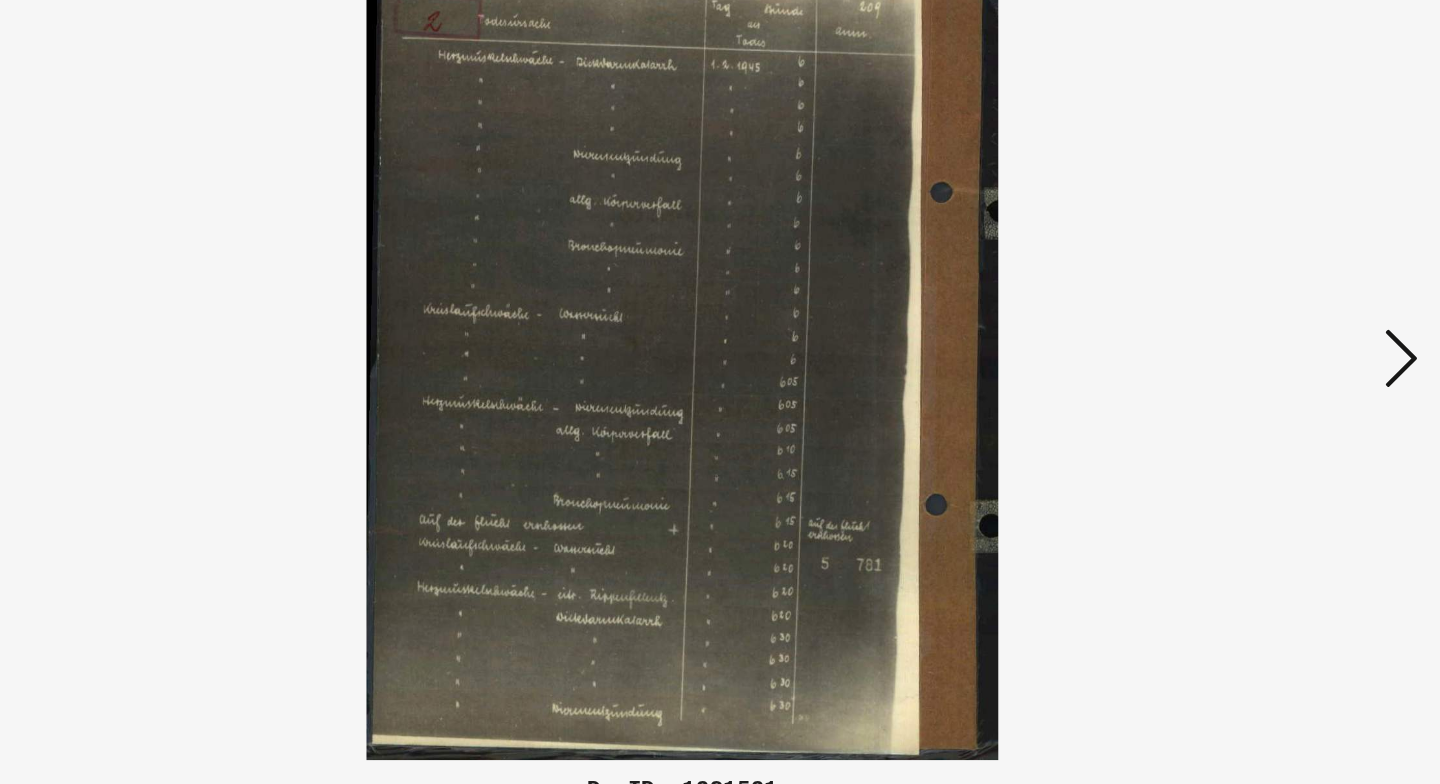 type 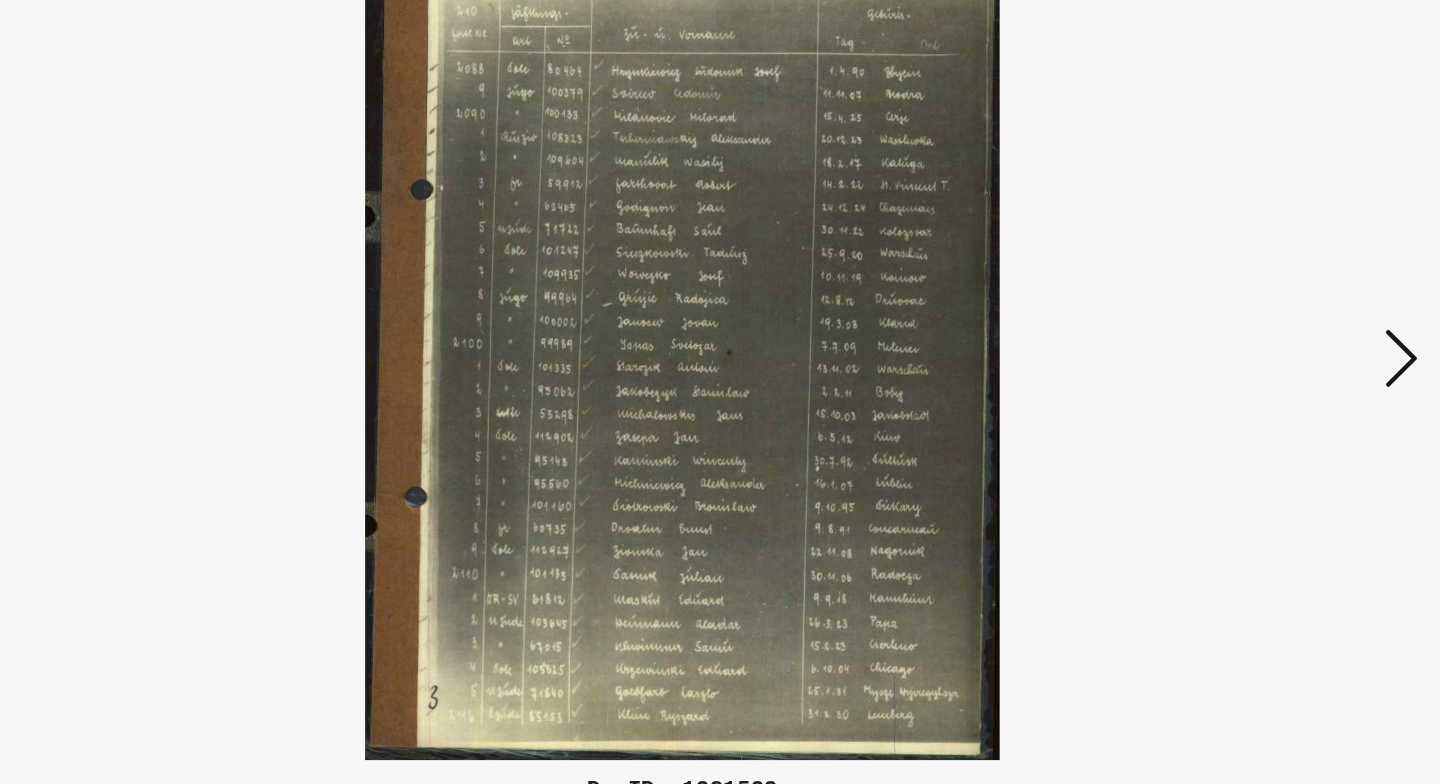 click at bounding box center [1246, 340] 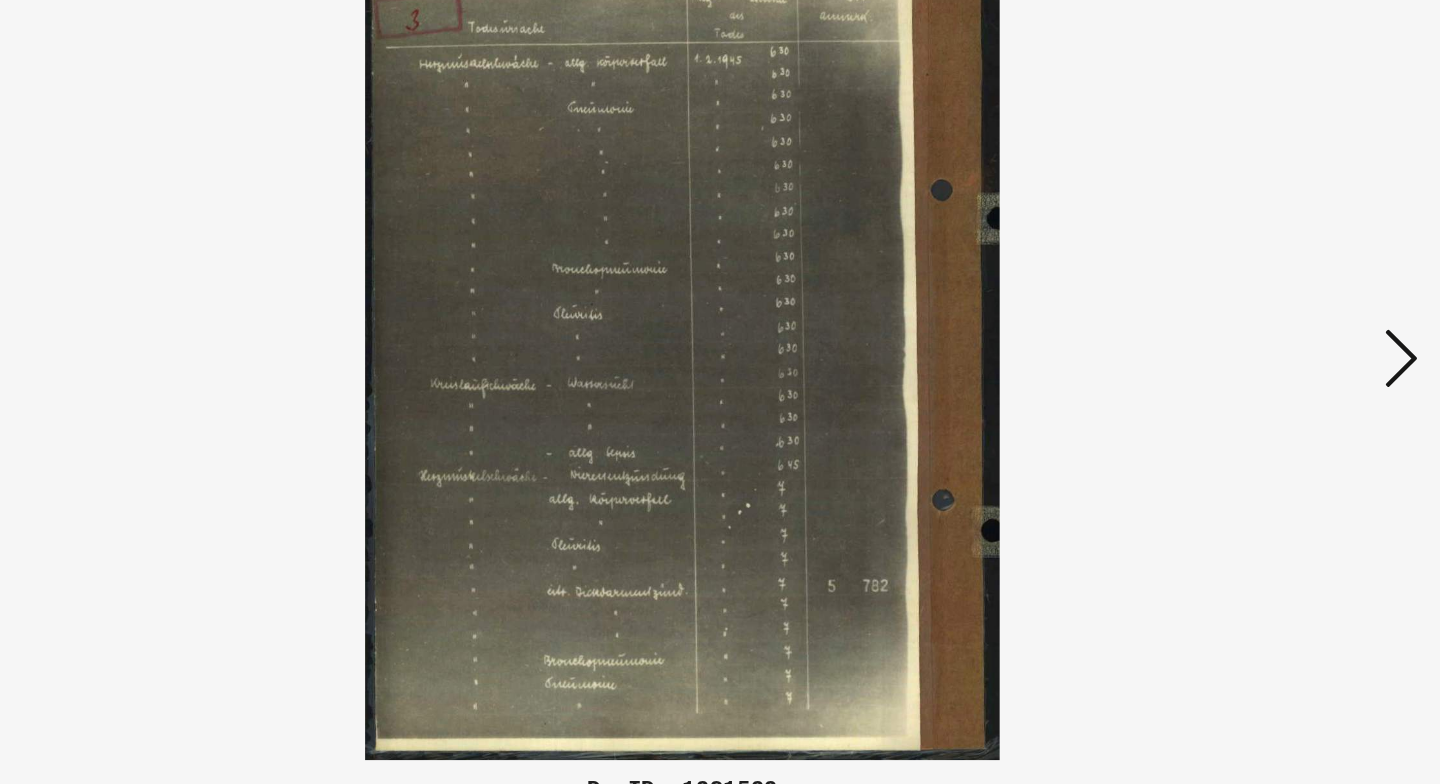 click at bounding box center [1246, 340] 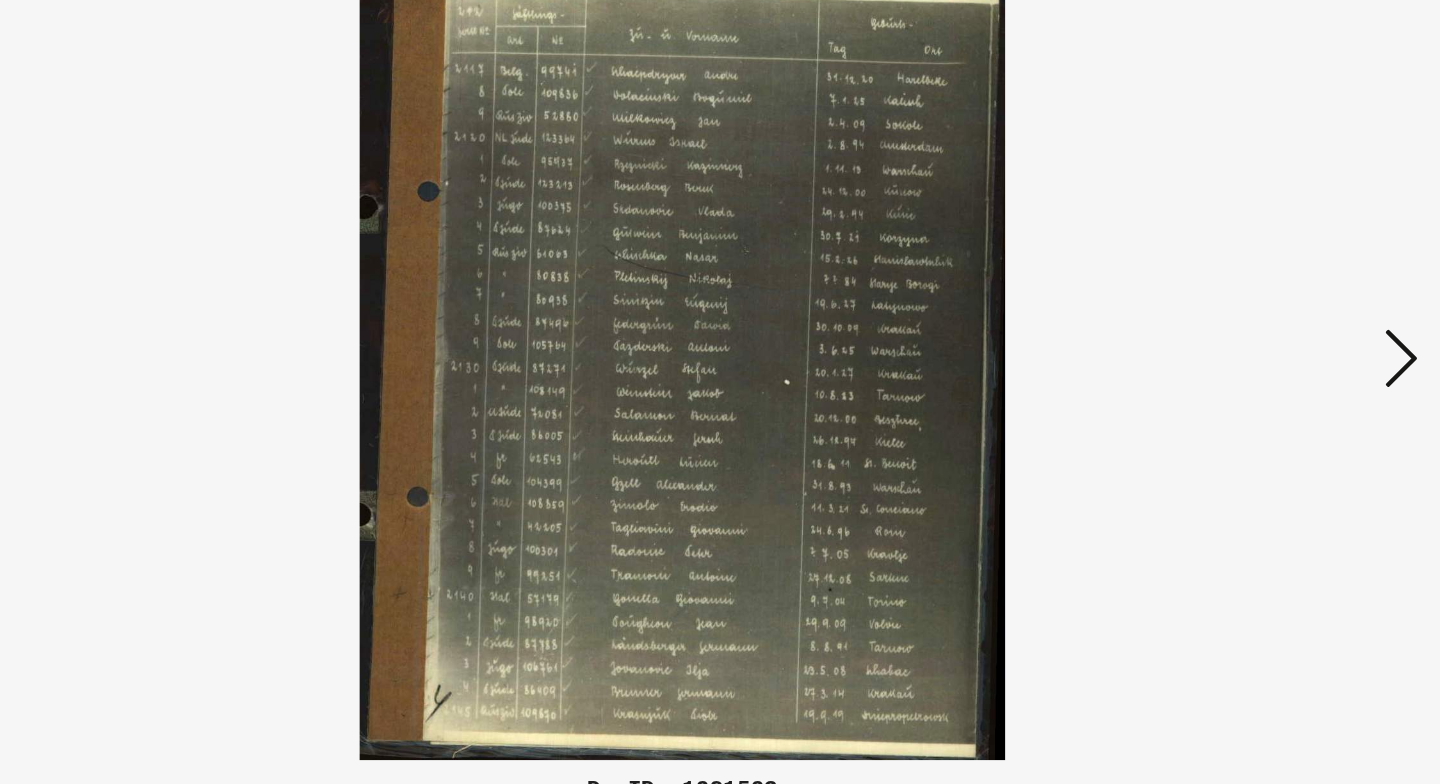 click at bounding box center [1246, 340] 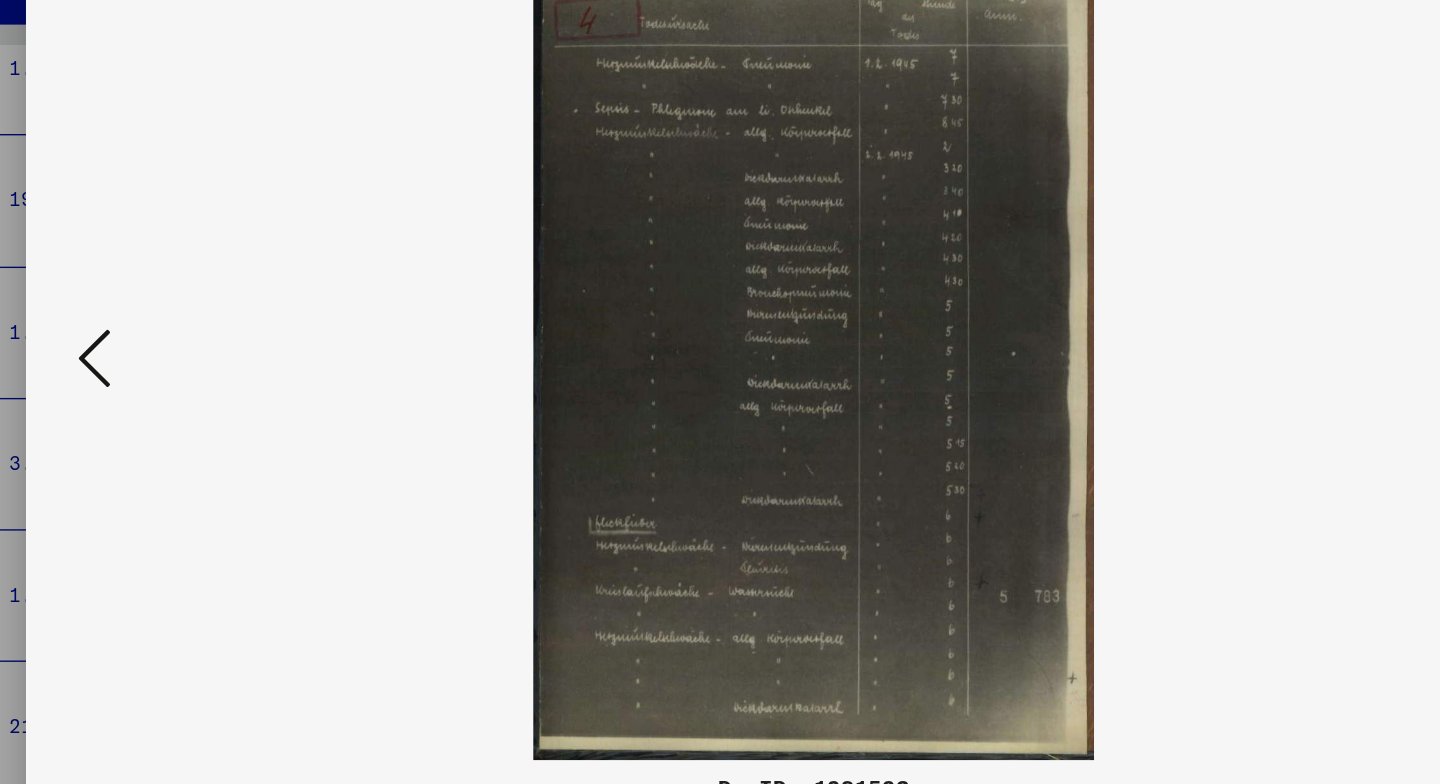 click at bounding box center [194, 340] 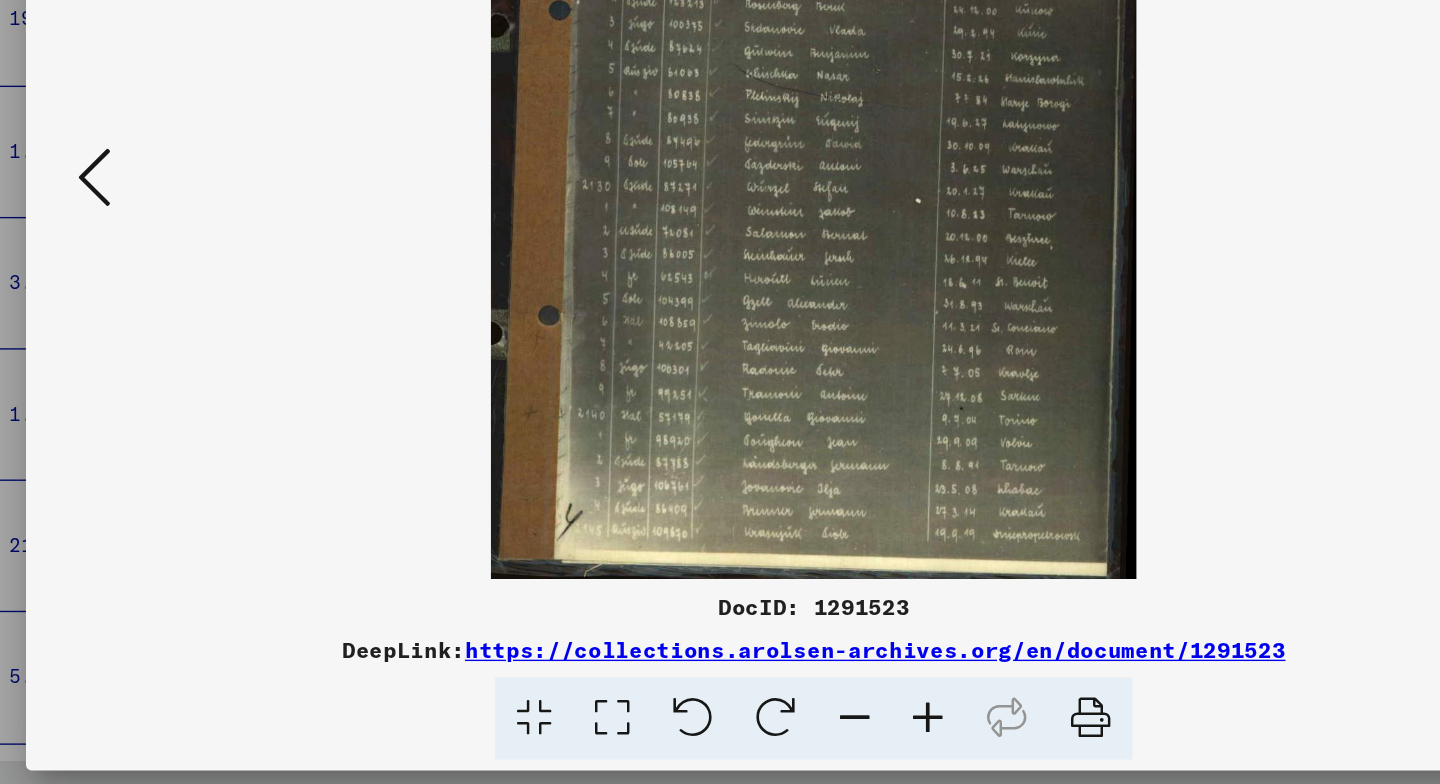 click at bounding box center (922, 736) 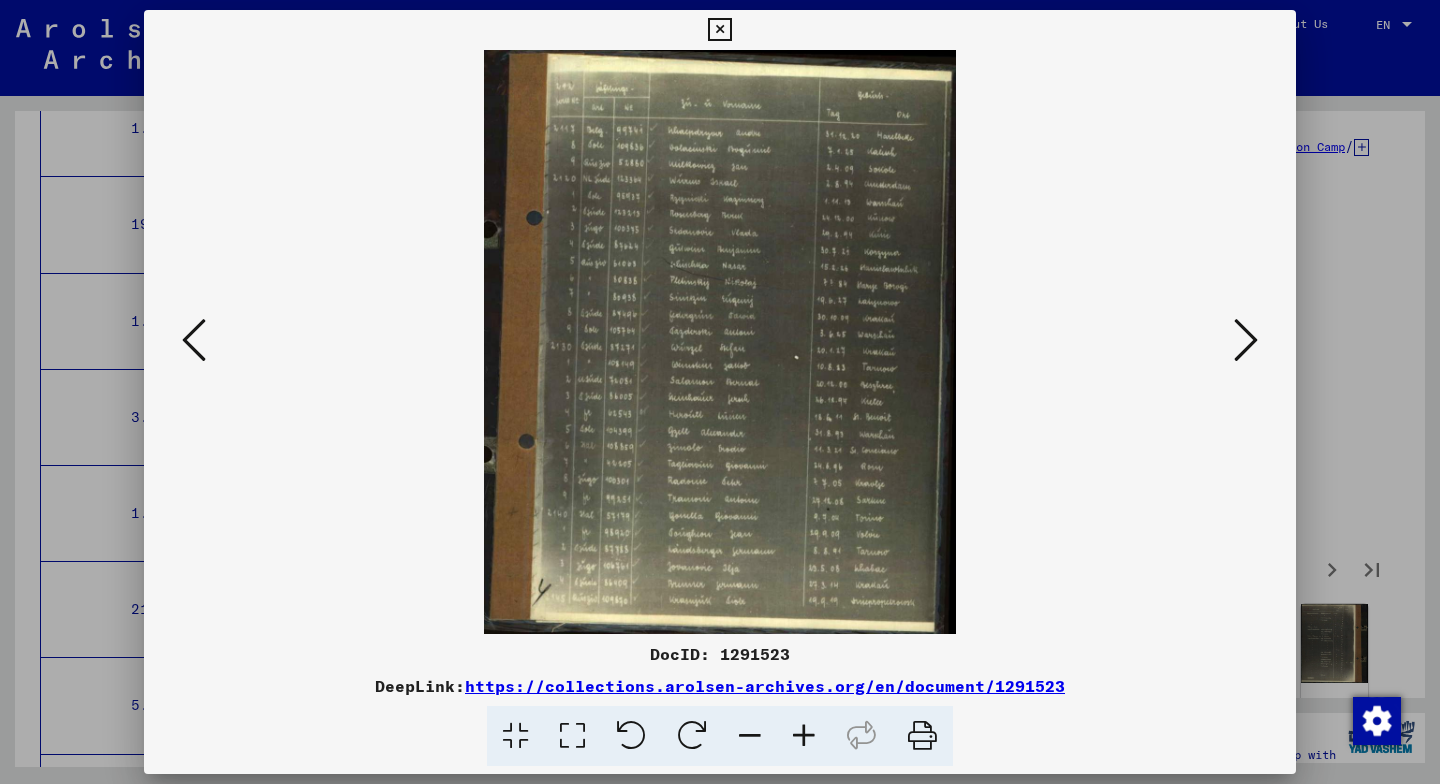 click at bounding box center (1246, 340) 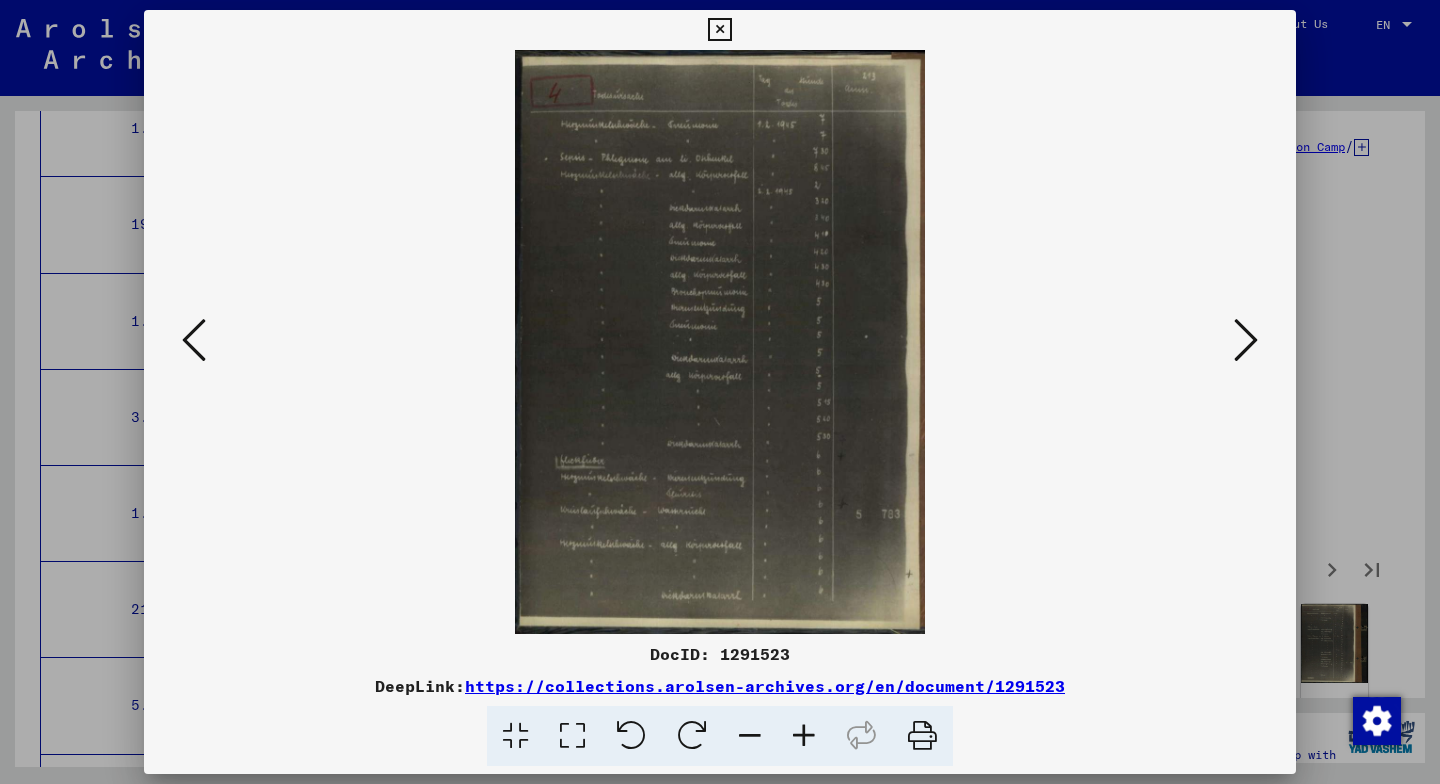 click at bounding box center [194, 340] 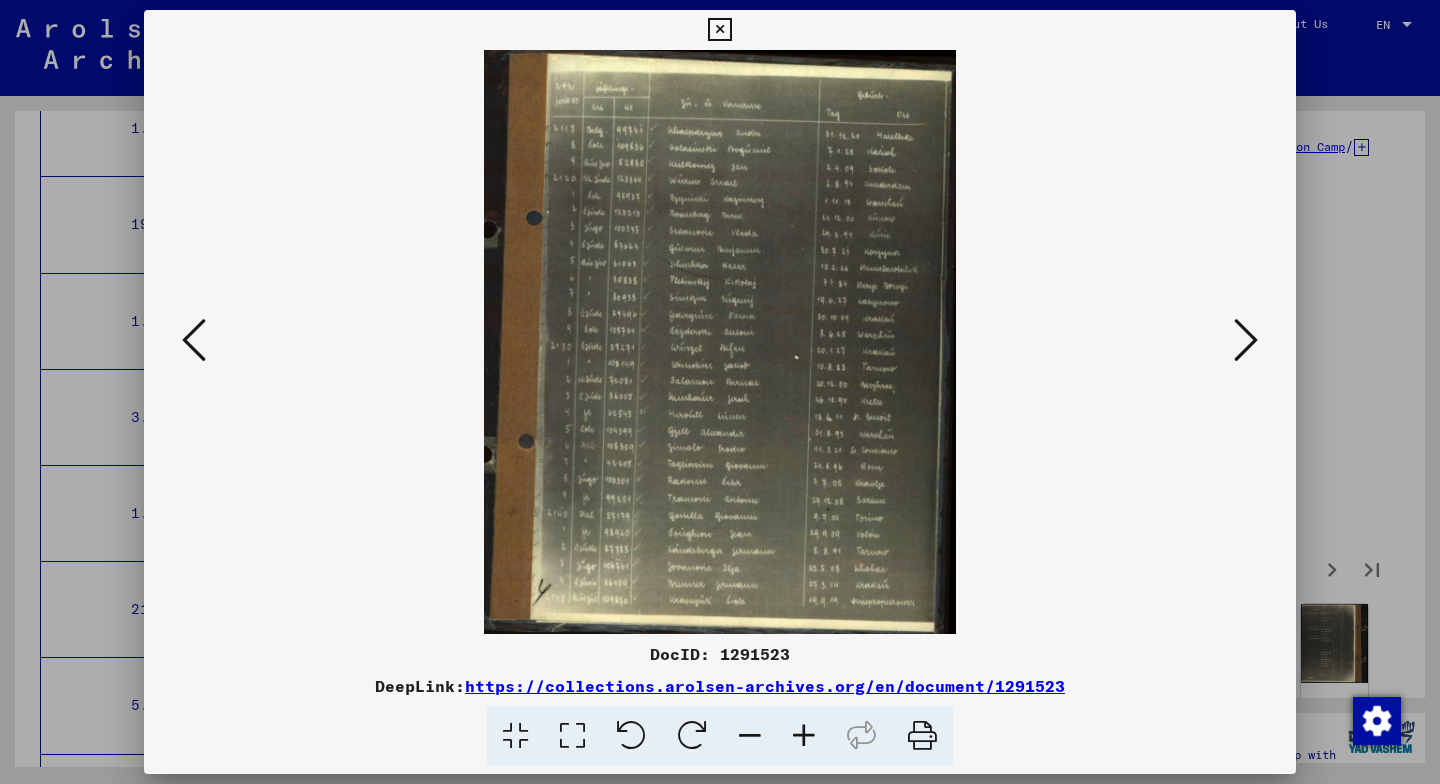 click at bounding box center [1246, 340] 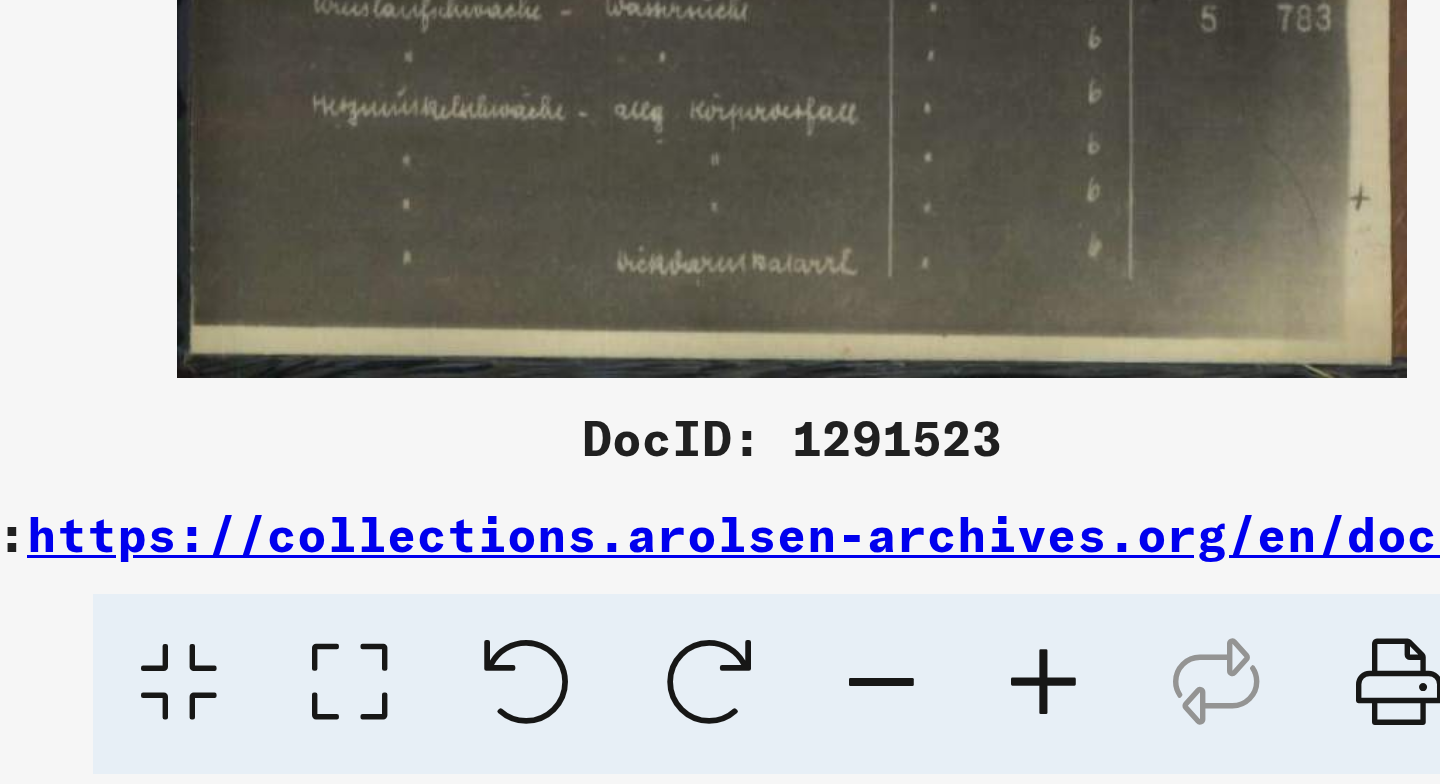 click at bounding box center (922, 736) 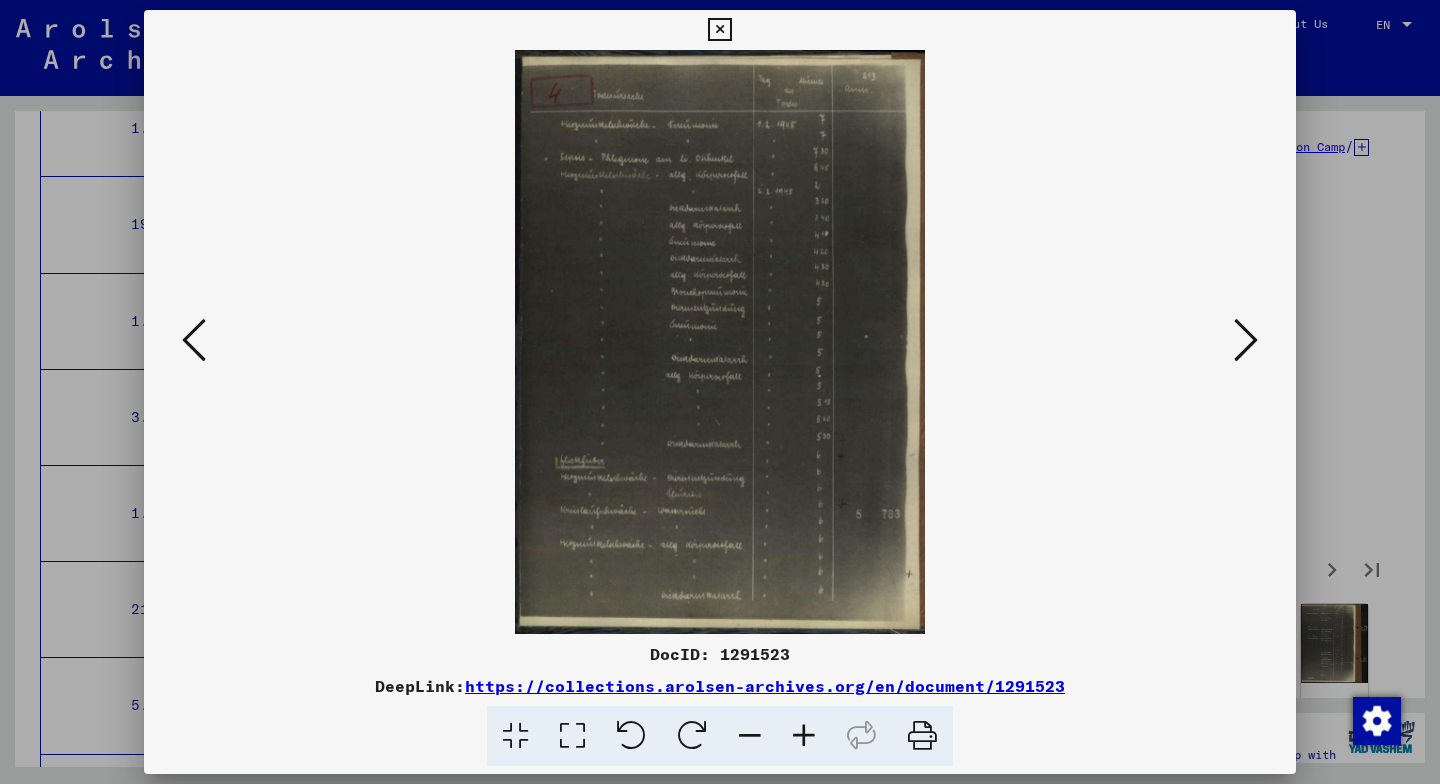 click at bounding box center (720, 392) 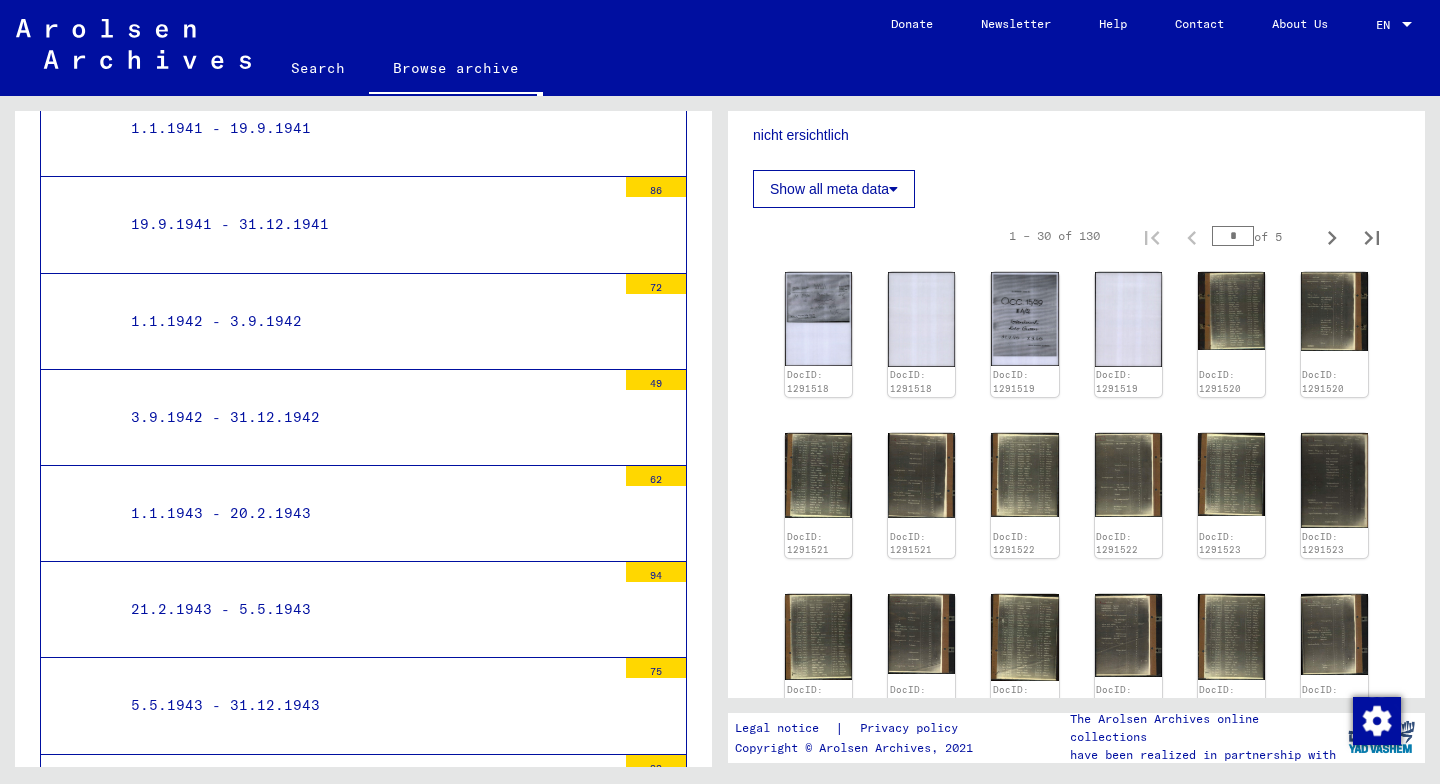 scroll, scrollTop: 333, scrollLeft: 0, axis: vertical 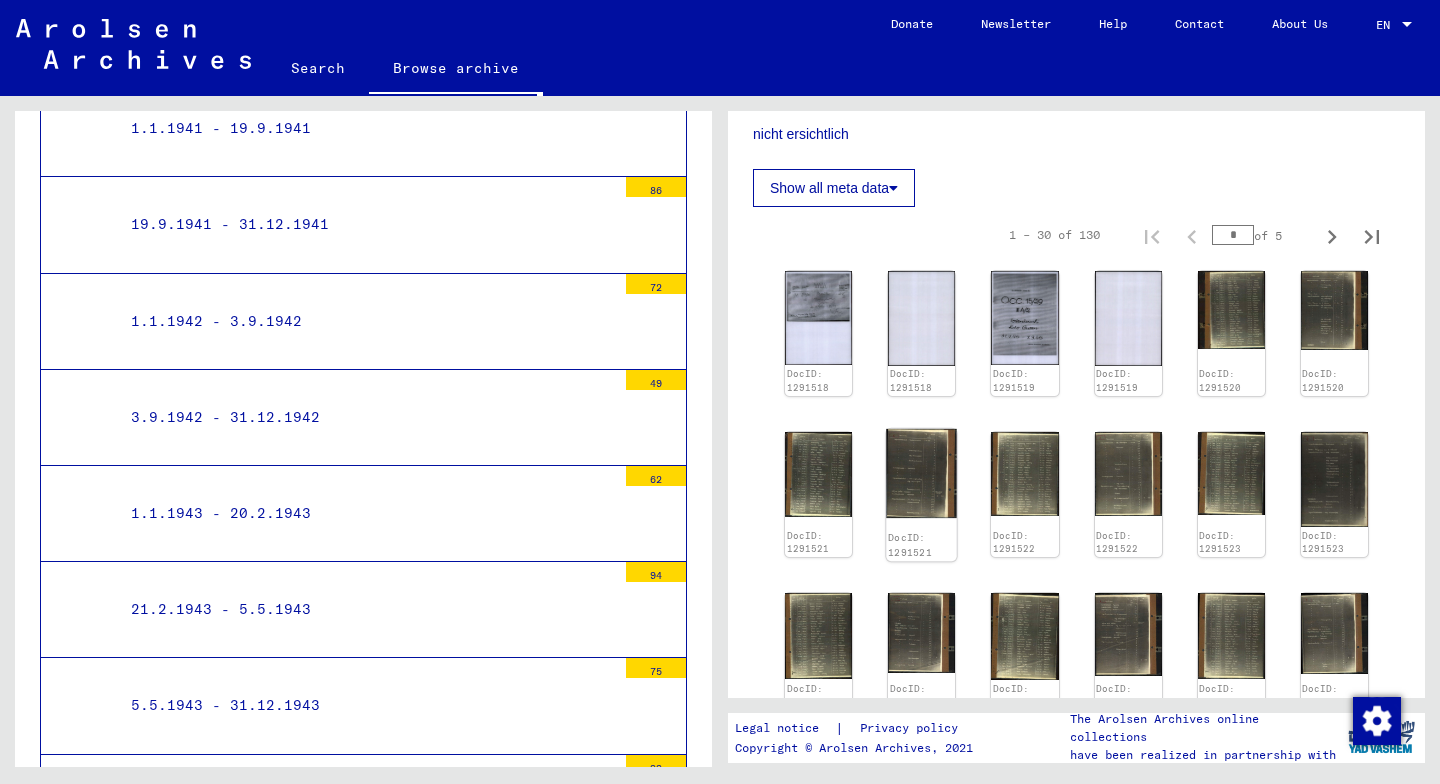 click 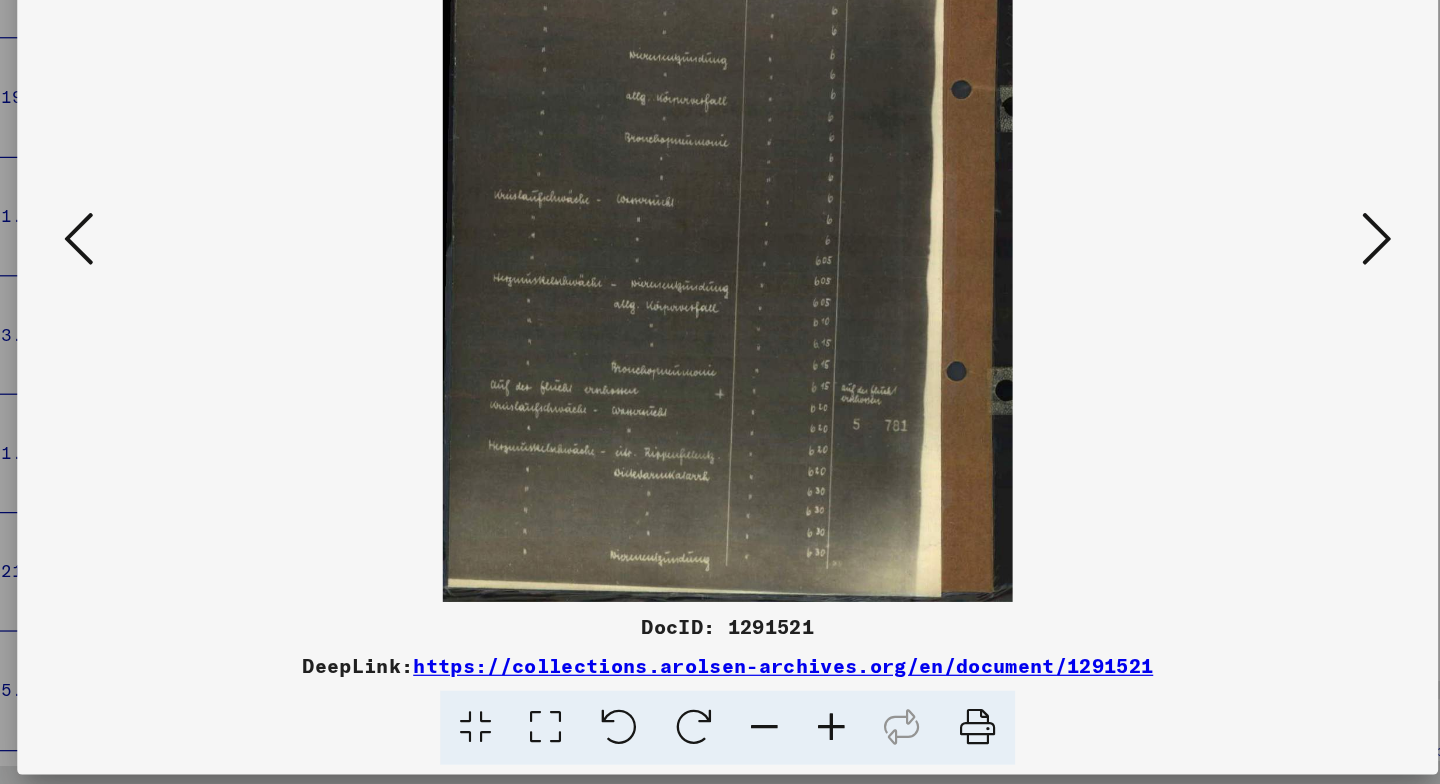 click at bounding box center (804, 736) 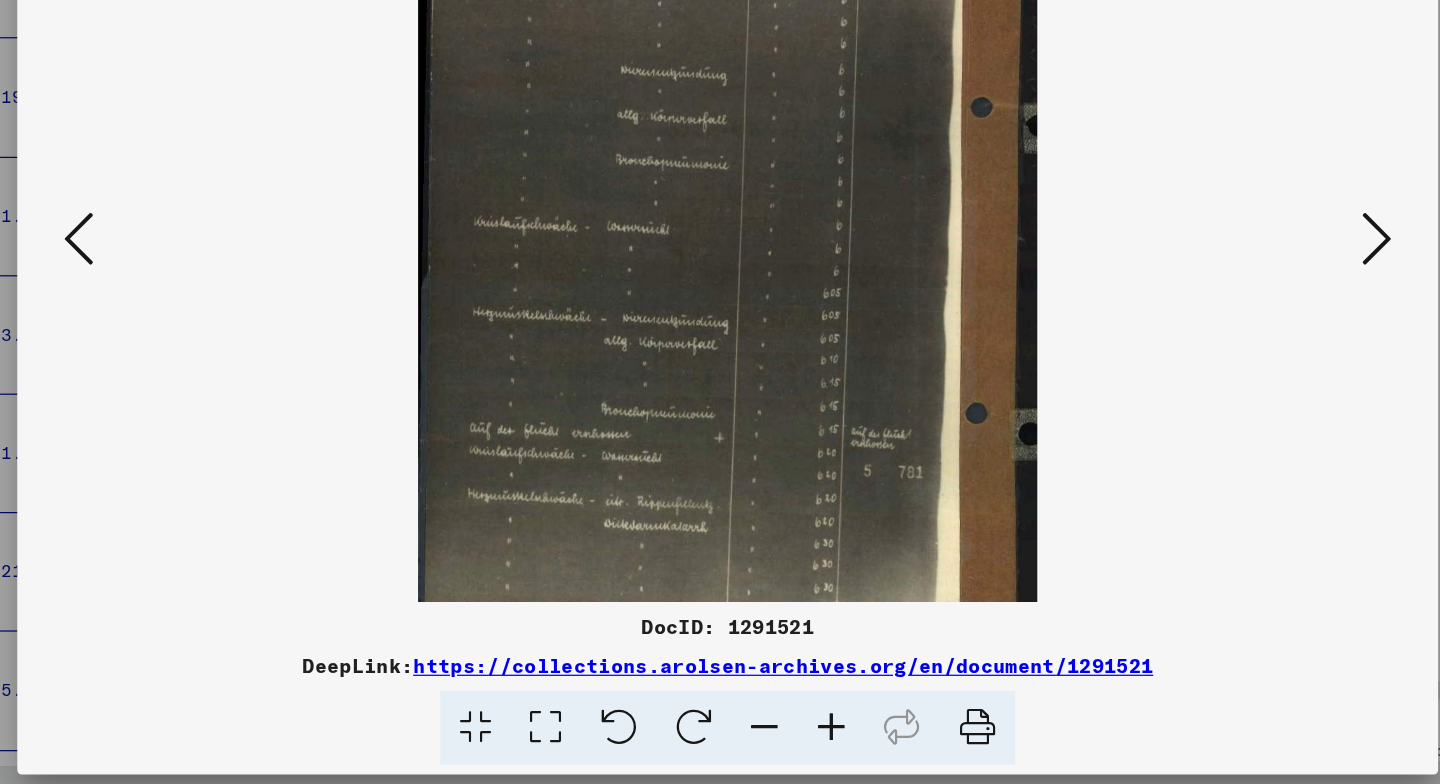 click at bounding box center (804, 736) 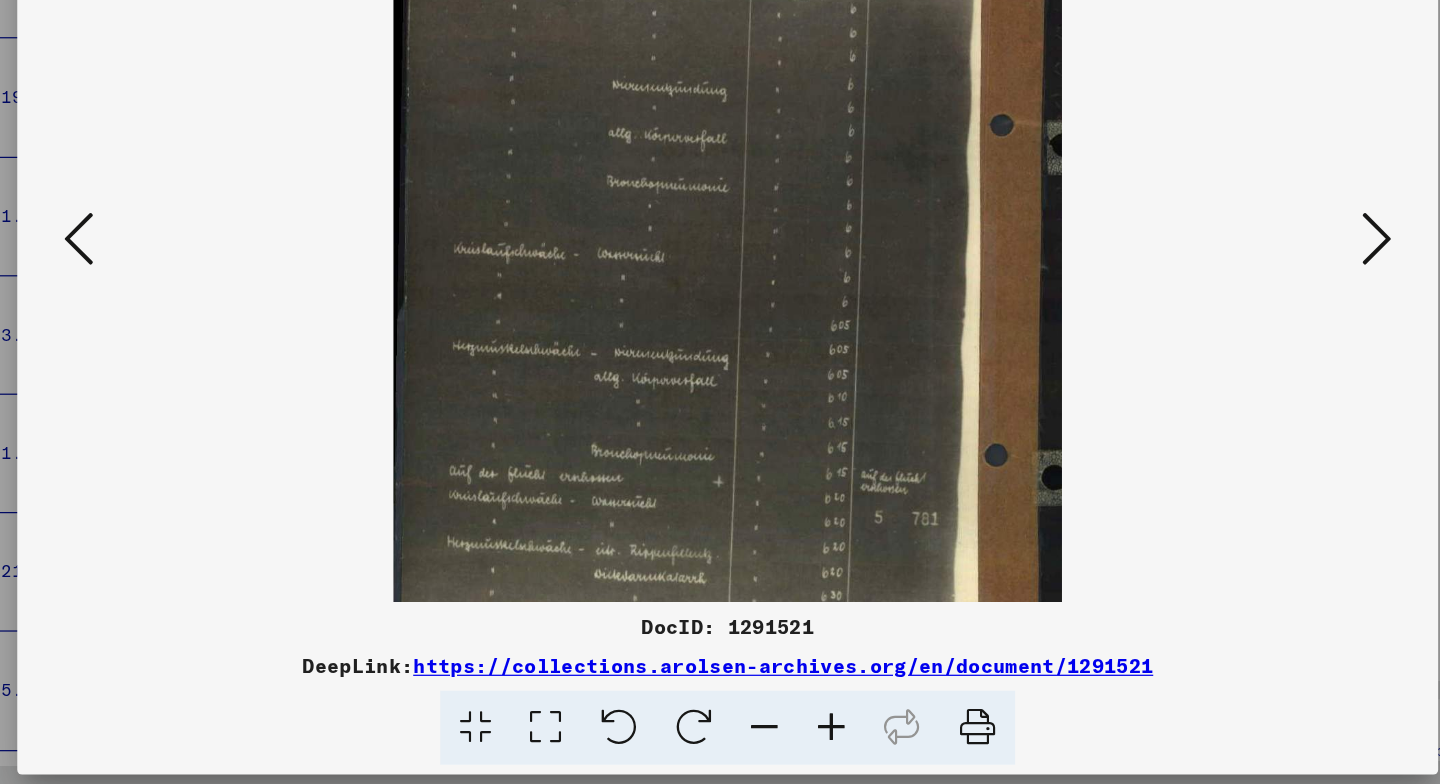 click at bounding box center [804, 736] 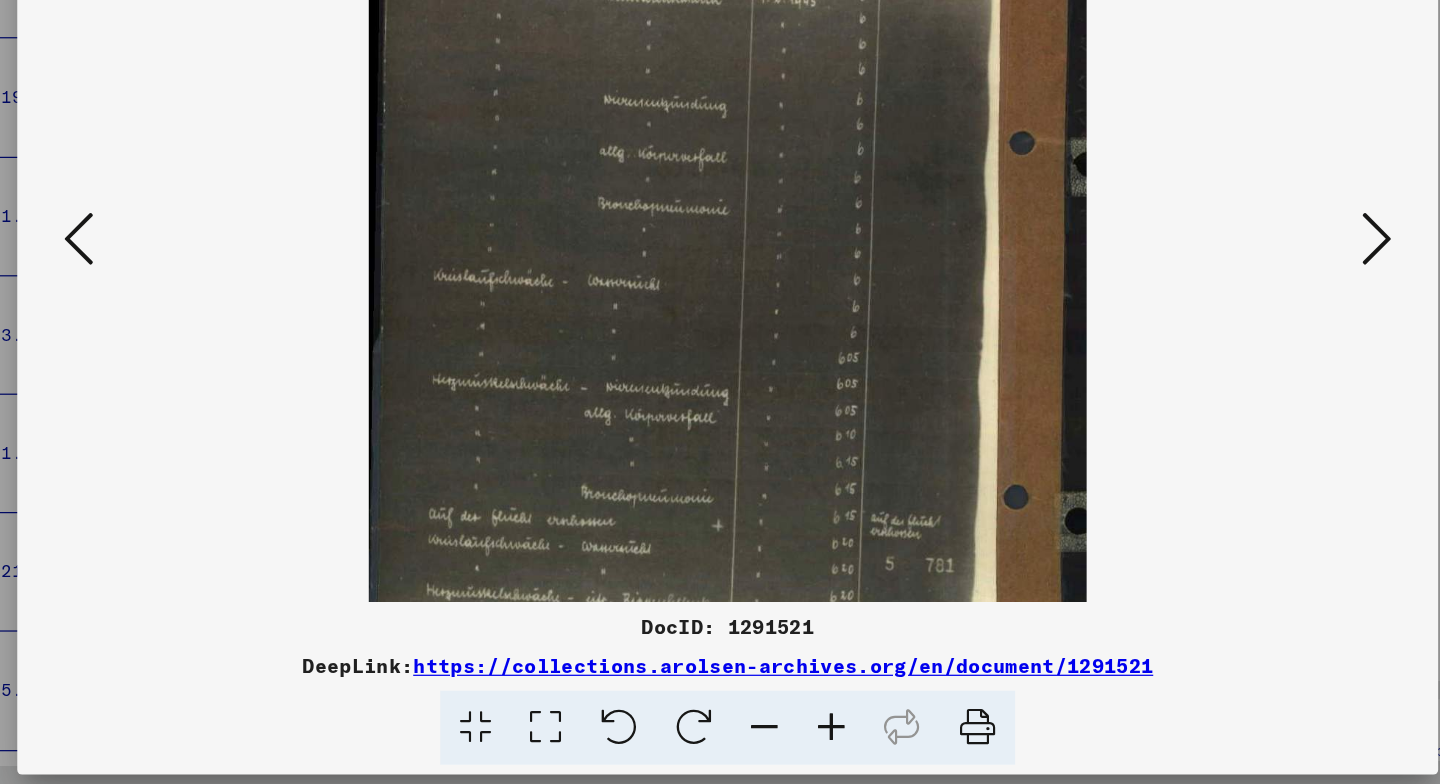 click at bounding box center [804, 736] 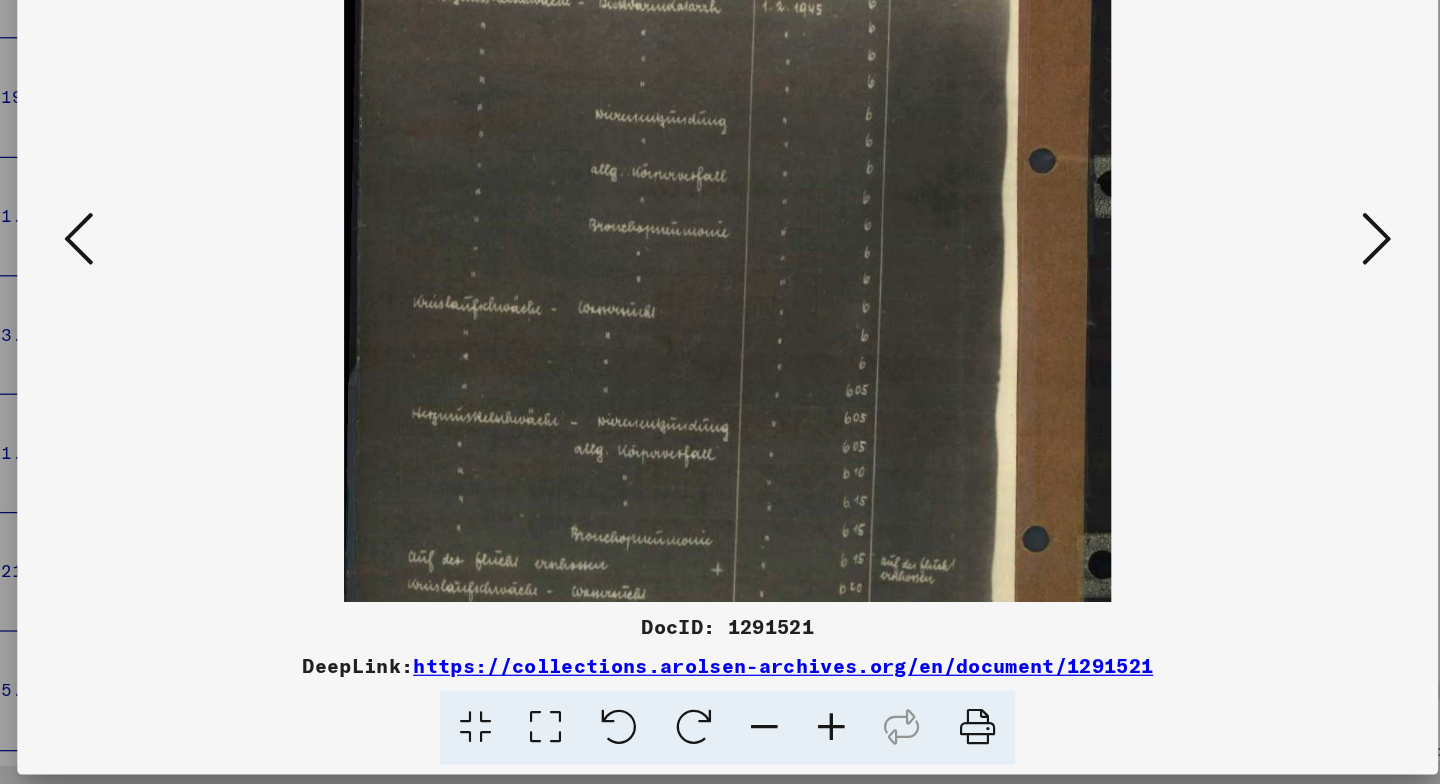 click at bounding box center [804, 736] 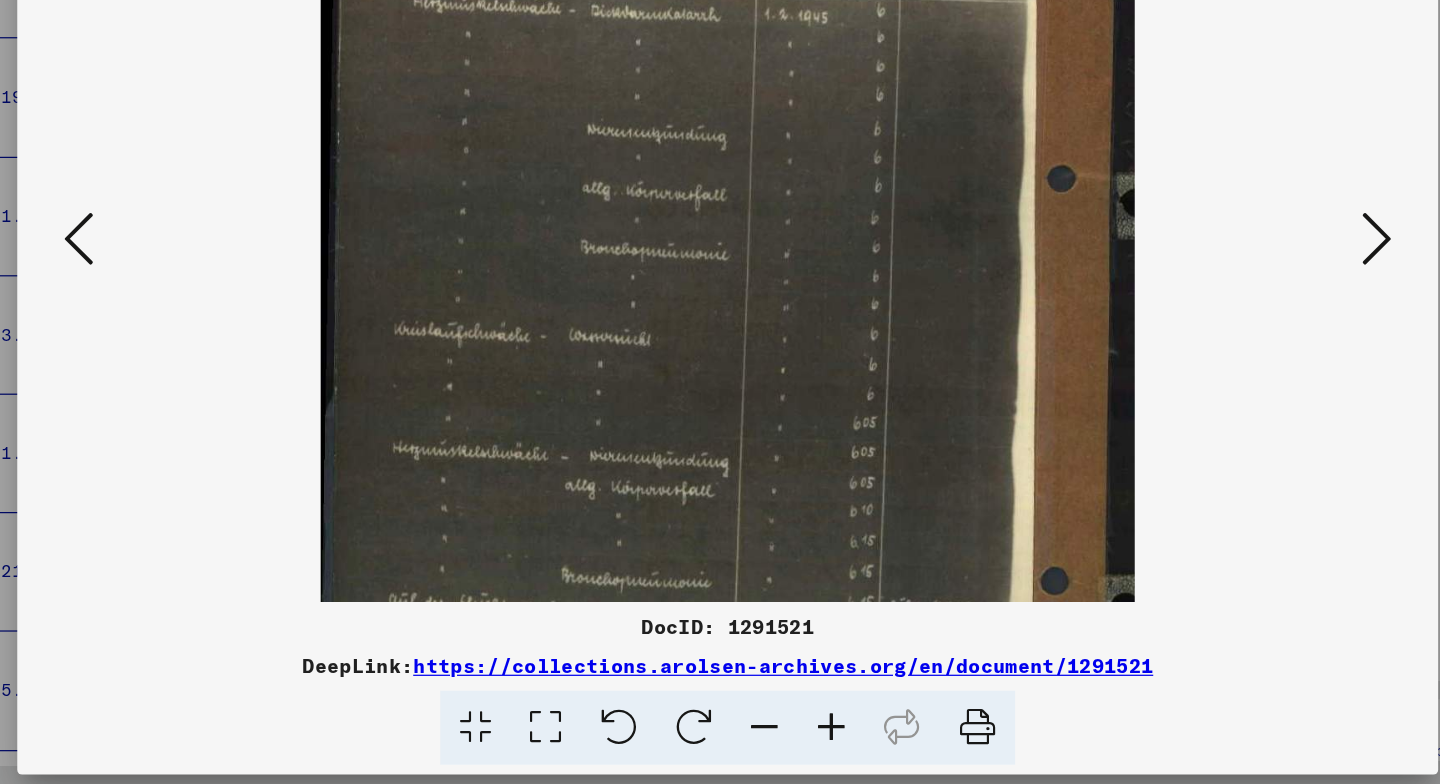 click at bounding box center [804, 736] 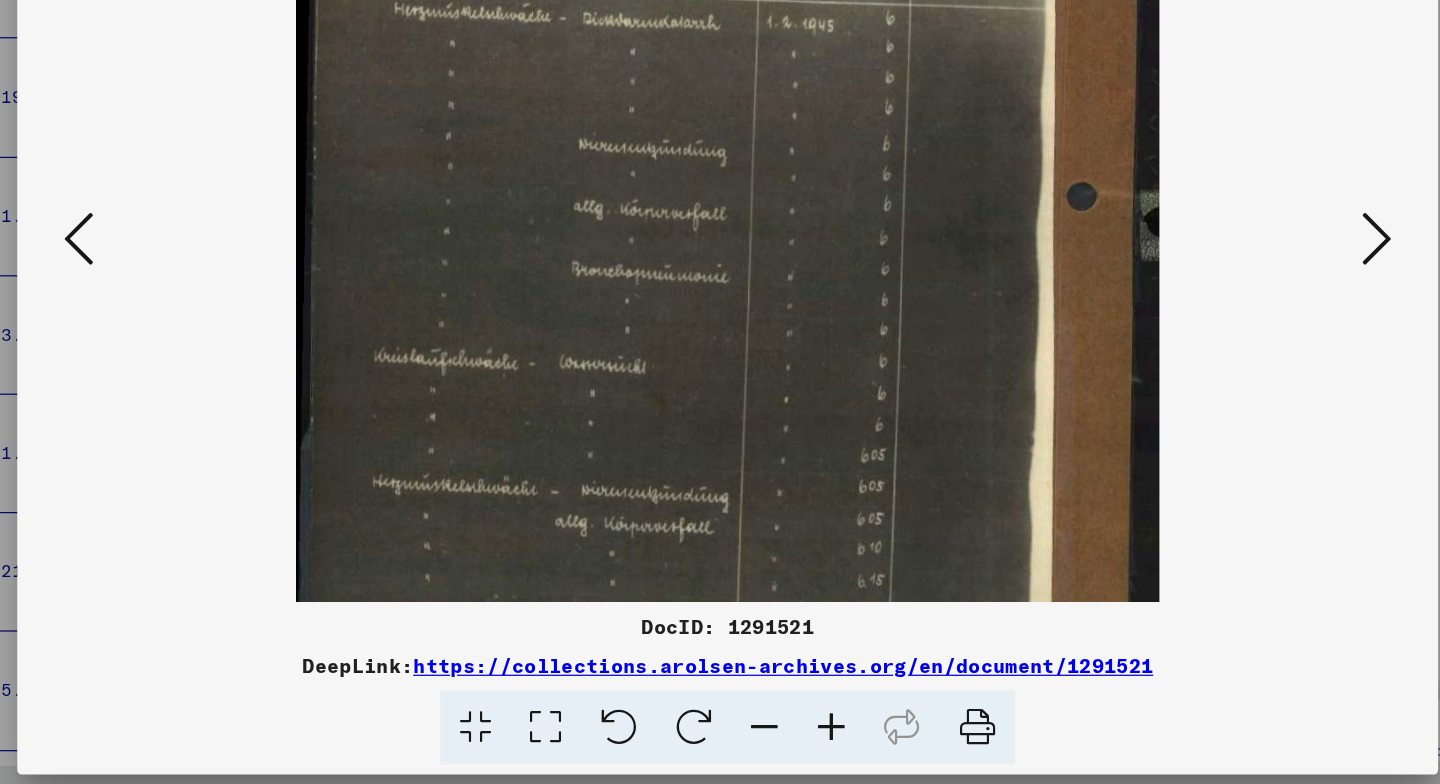 click at bounding box center [804, 736] 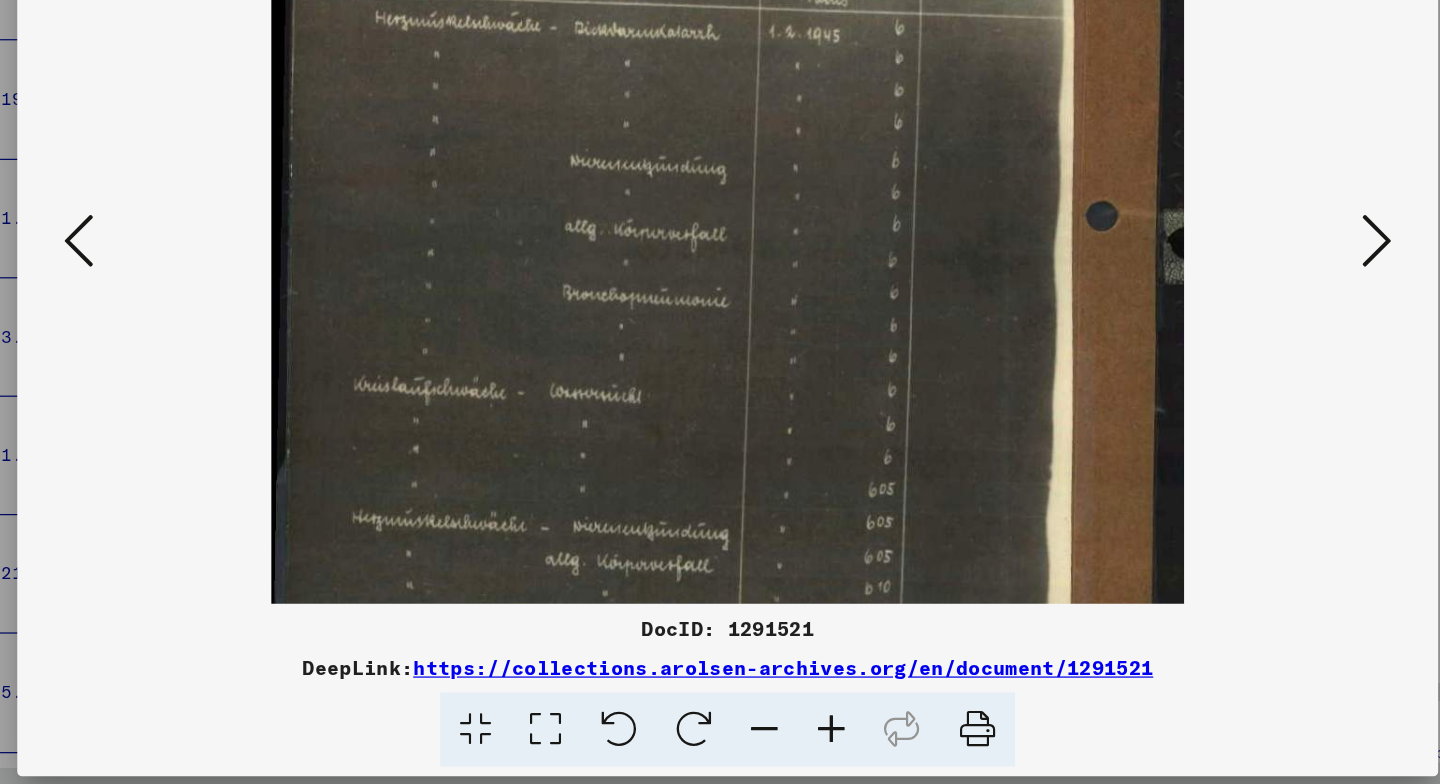 click at bounding box center (1246, 340) 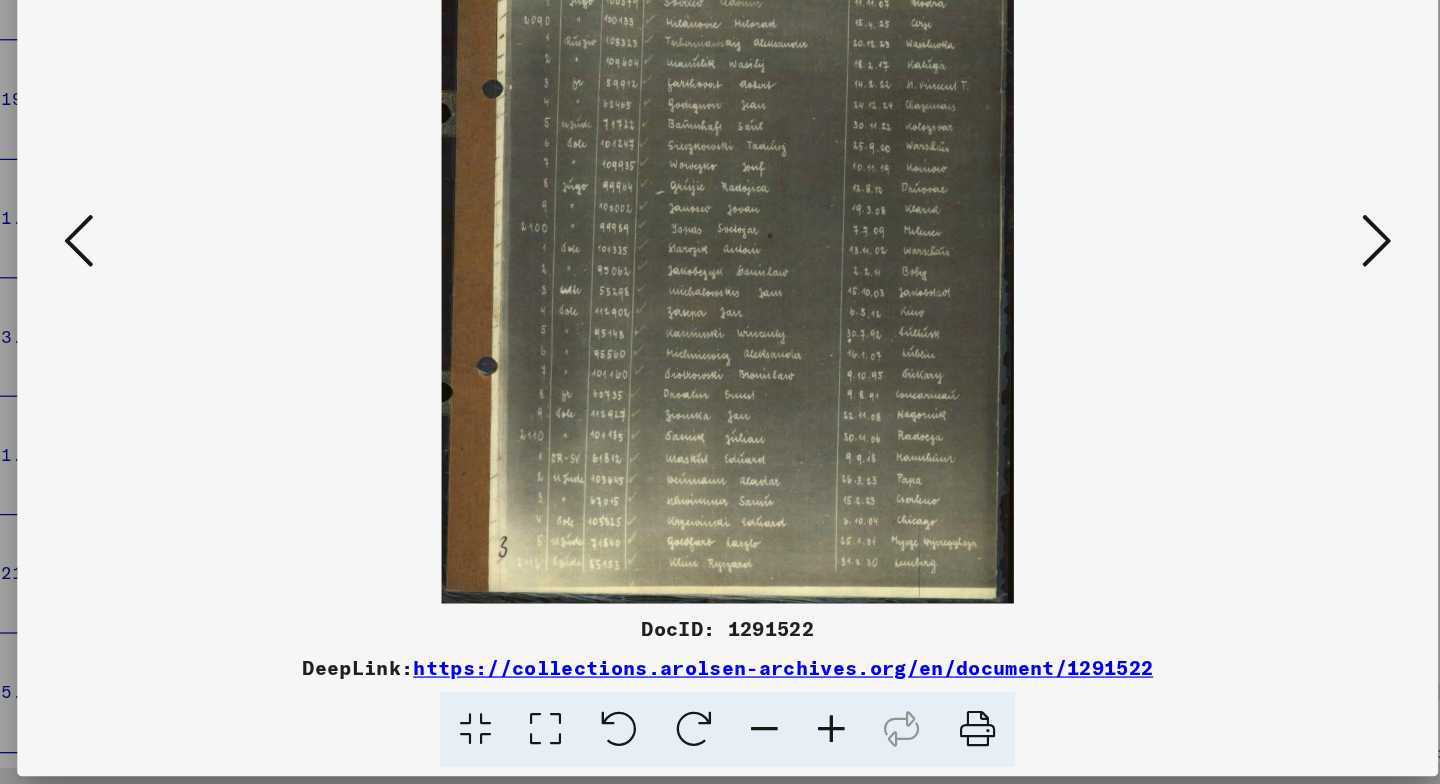 click at bounding box center (1246, 340) 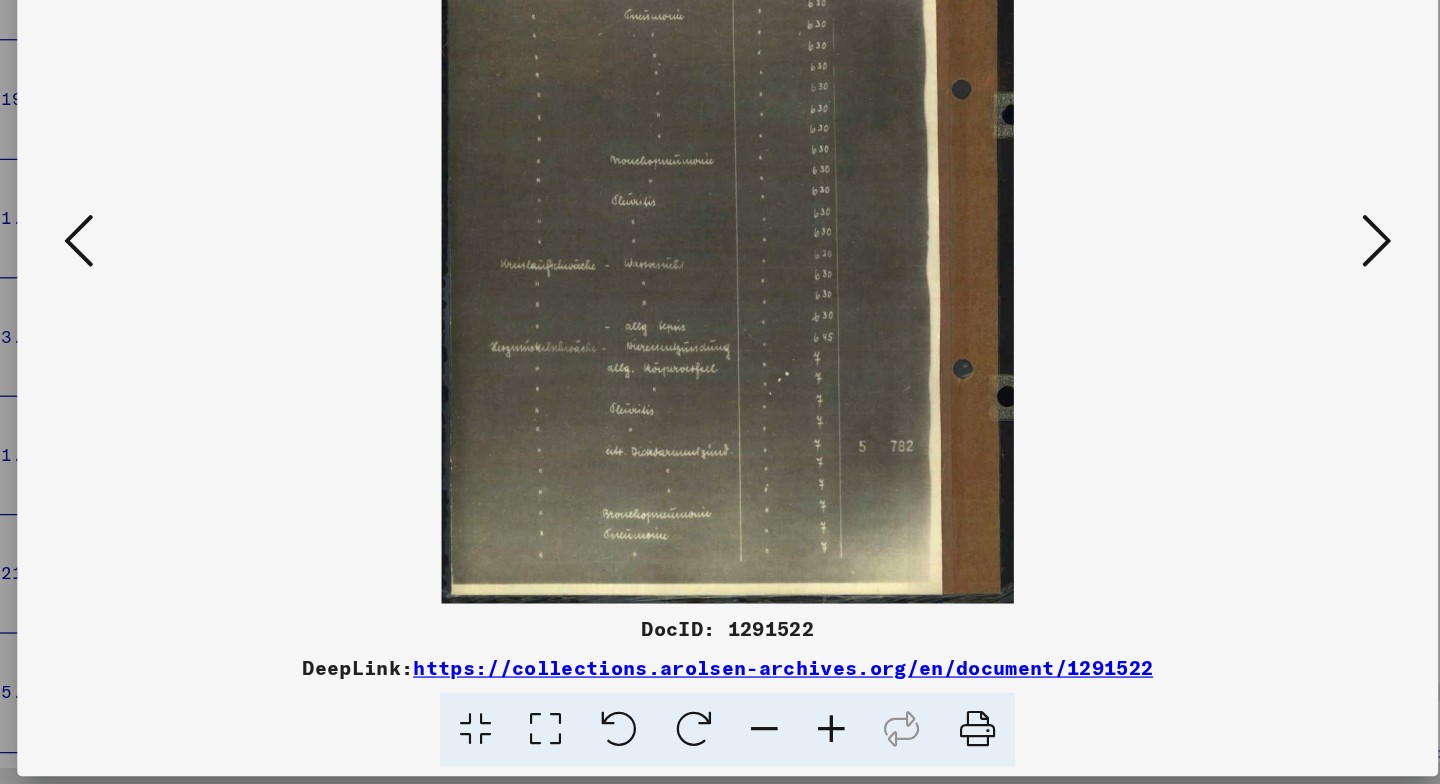 click at bounding box center (1246, 340) 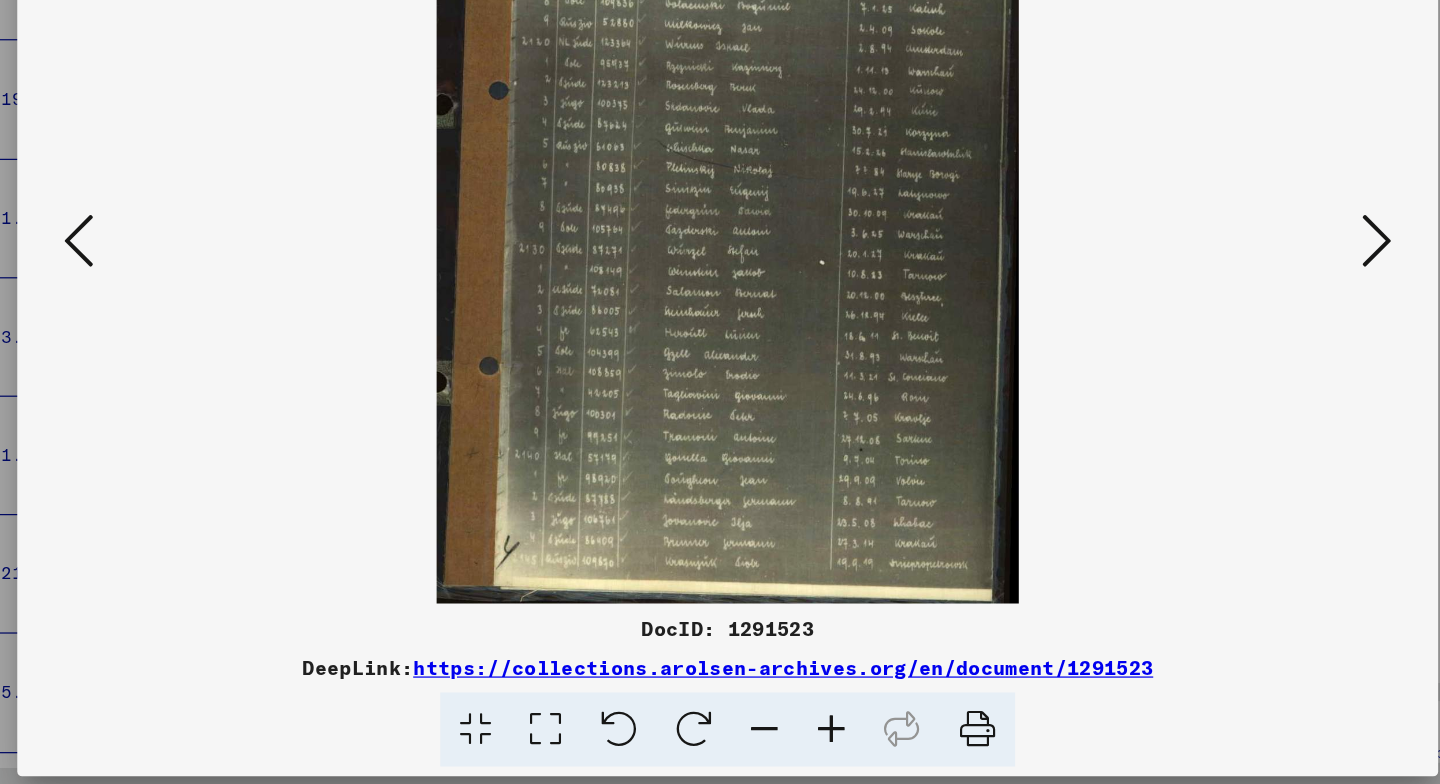 click at bounding box center [1246, 340] 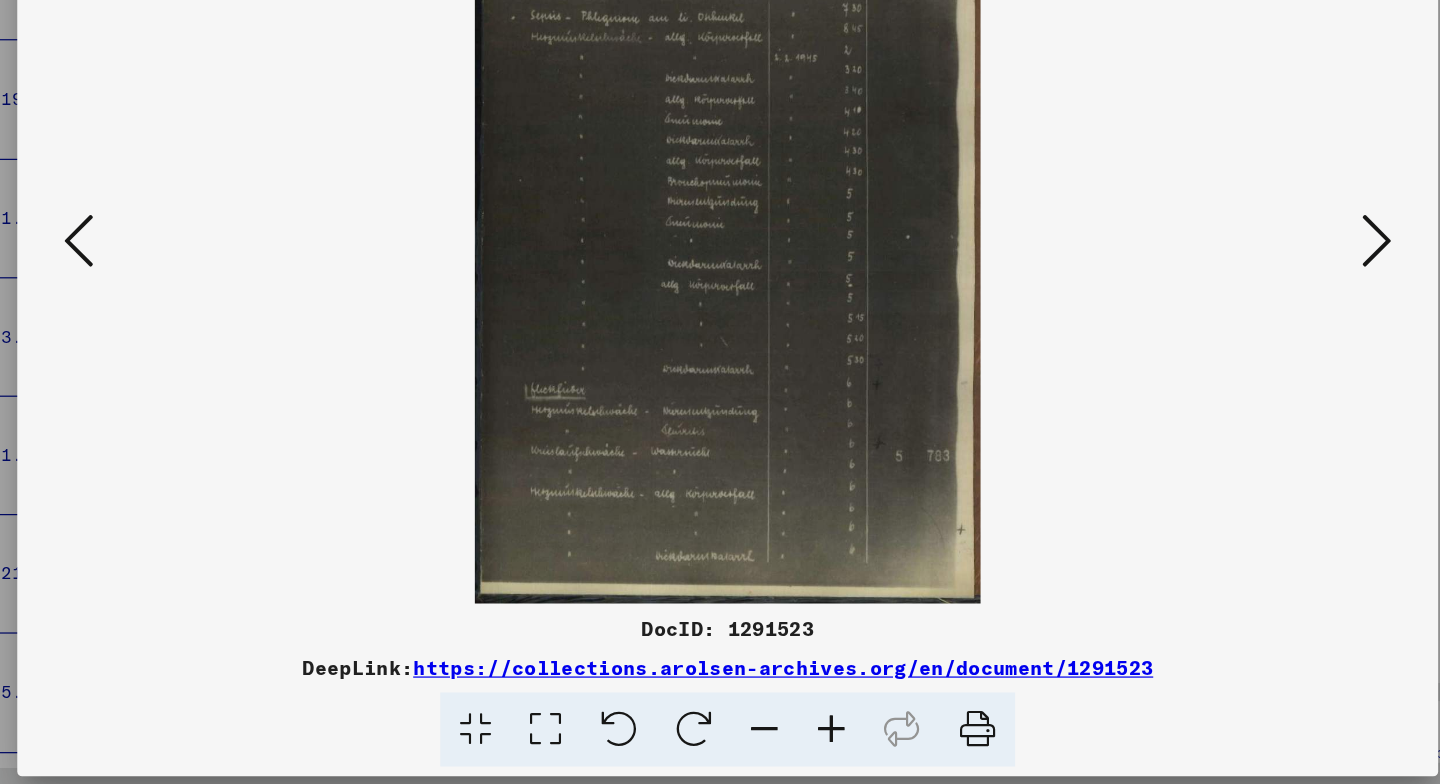click at bounding box center (804, 736) 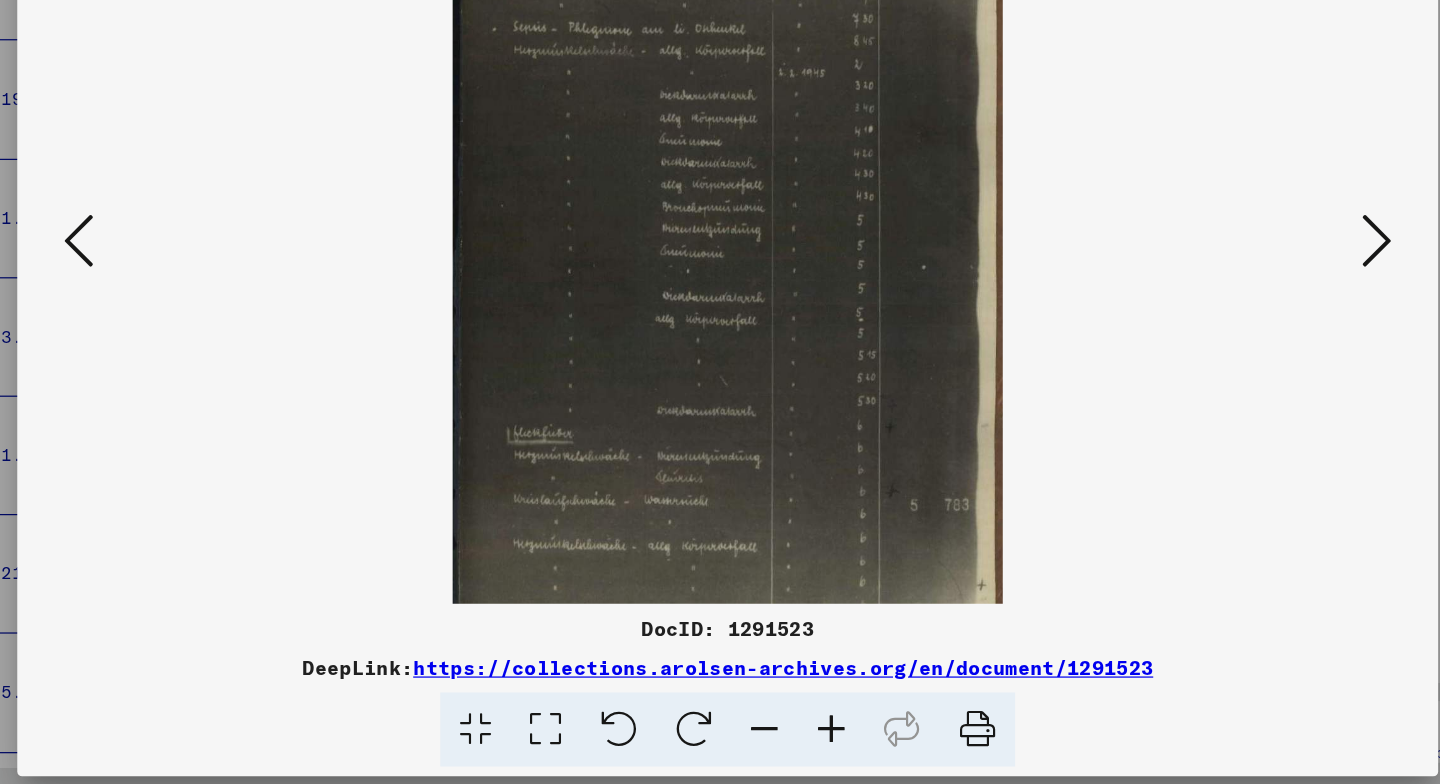 click at bounding box center [804, 736] 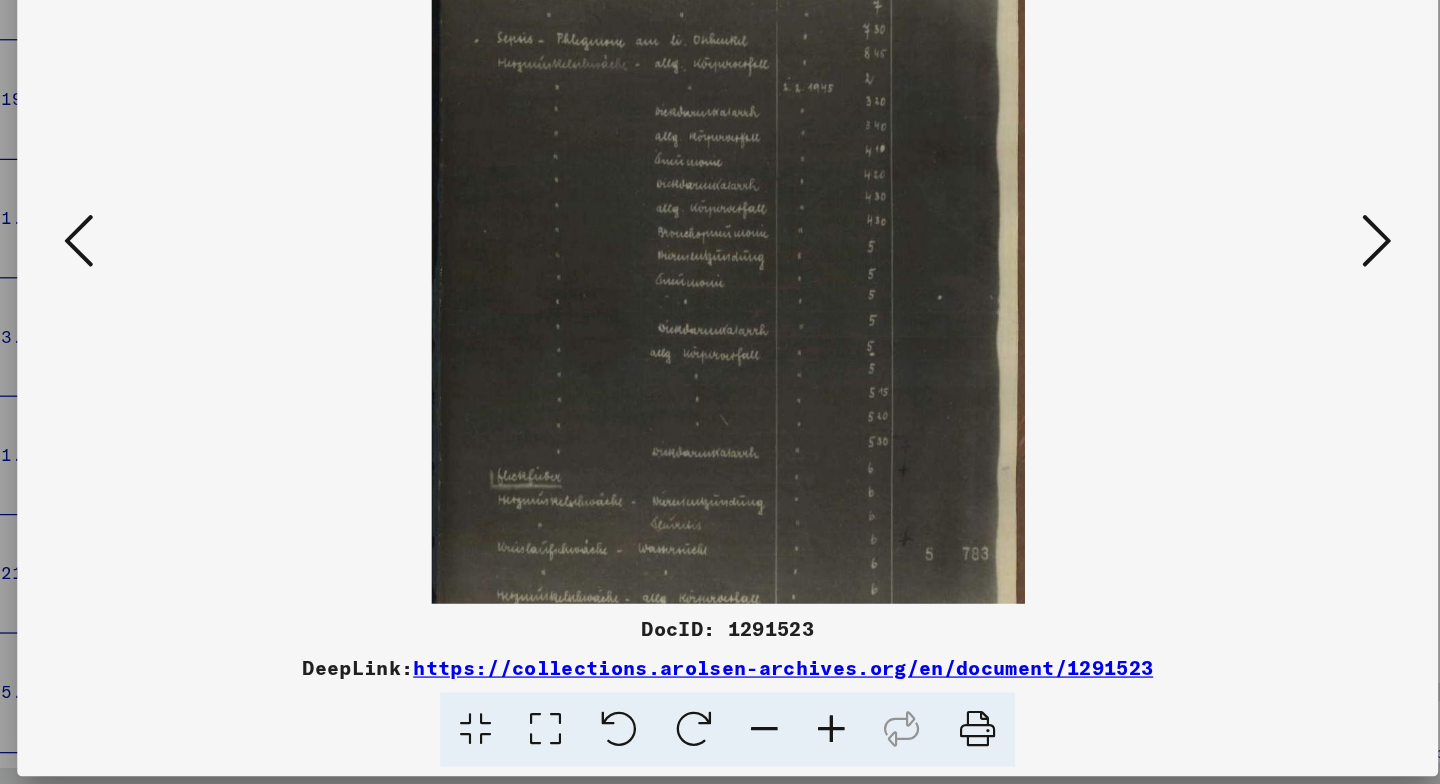 click at bounding box center [804, 736] 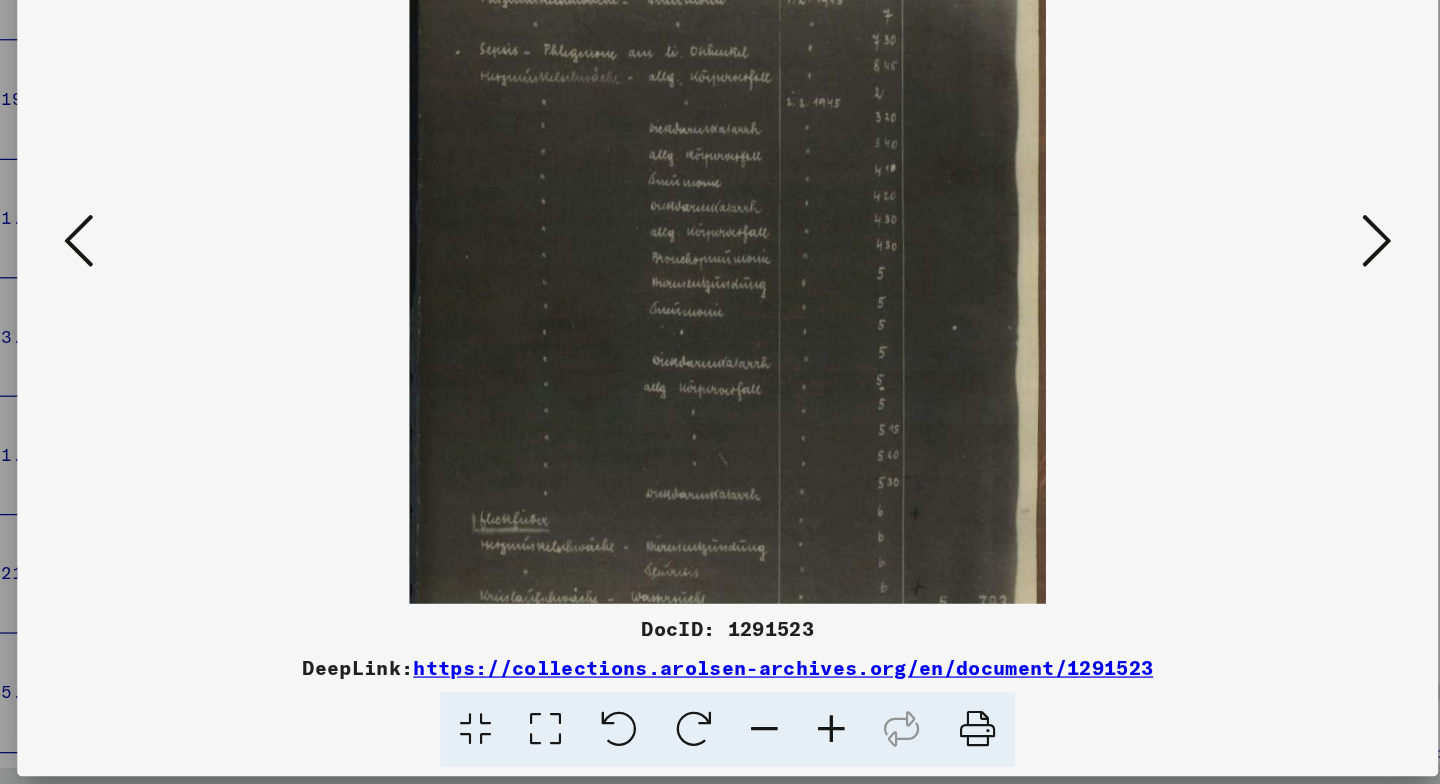 click at bounding box center [804, 736] 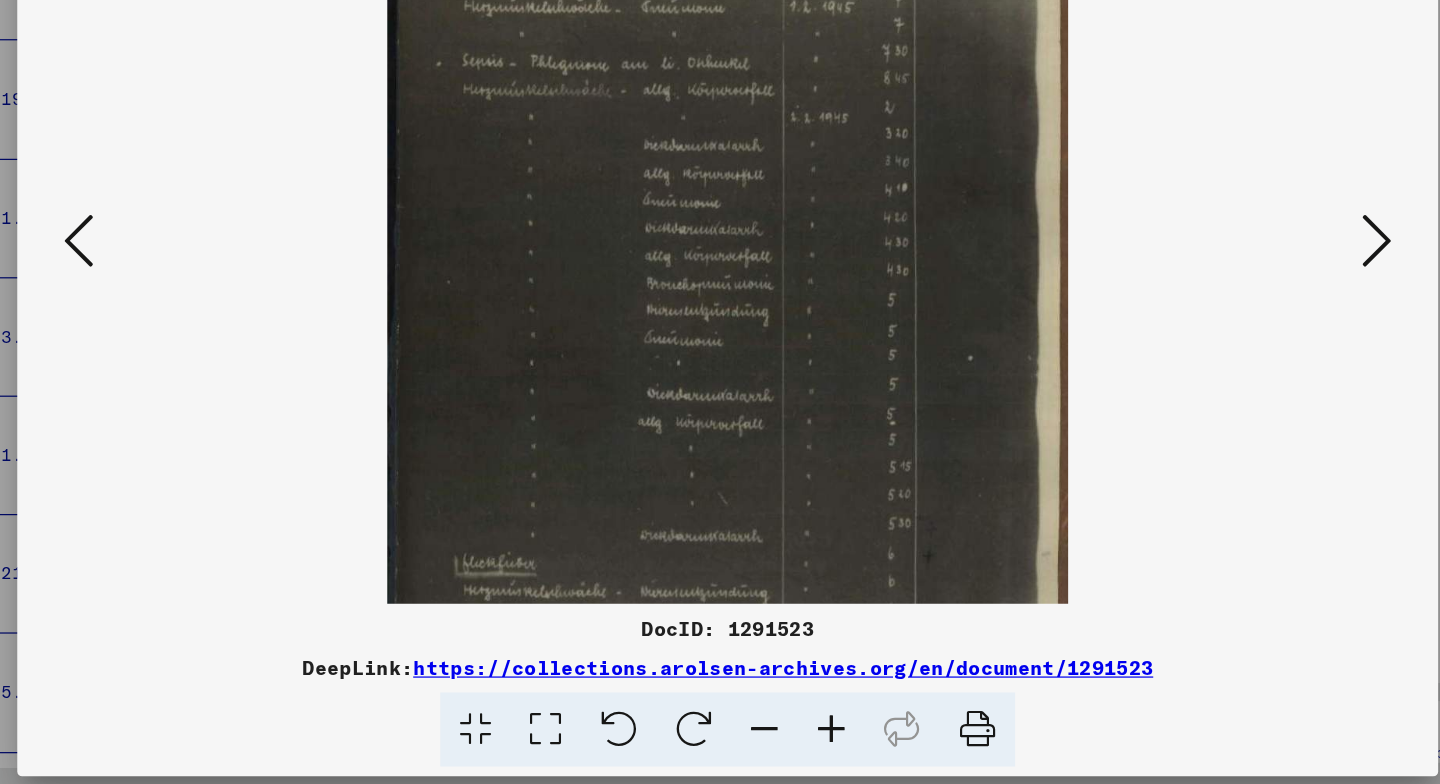click at bounding box center (804, 736) 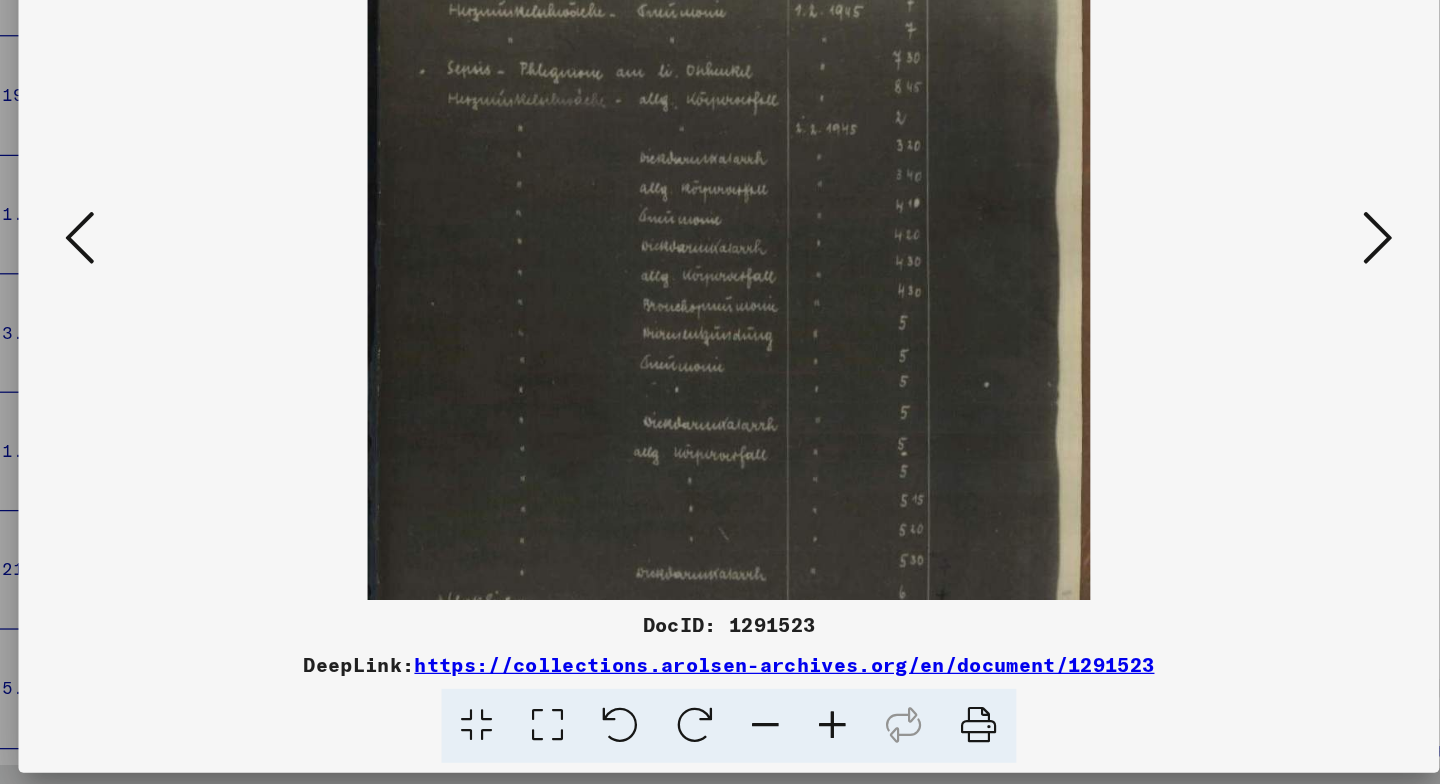 click at bounding box center (720, 467) 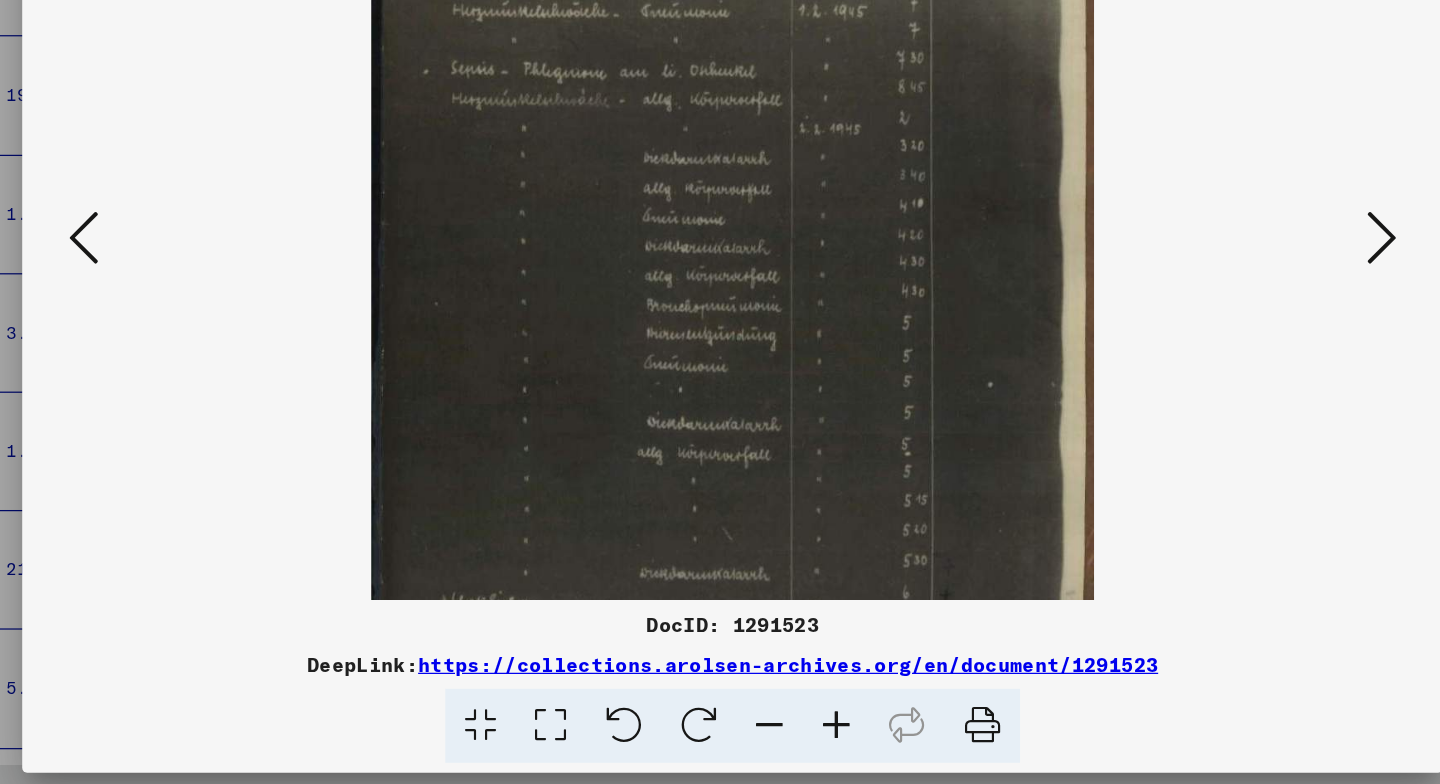 click at bounding box center (750, 736) 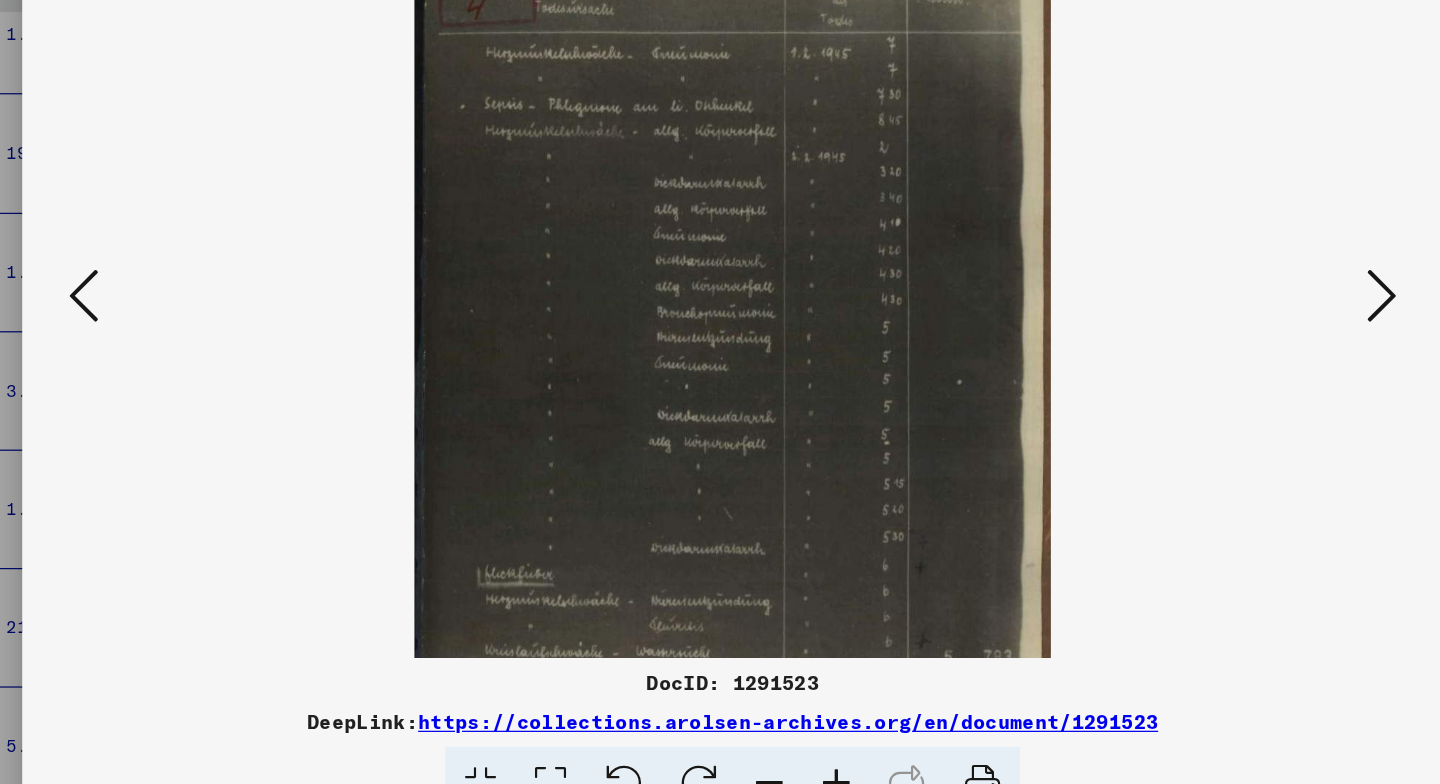 click at bounding box center (720, 417) 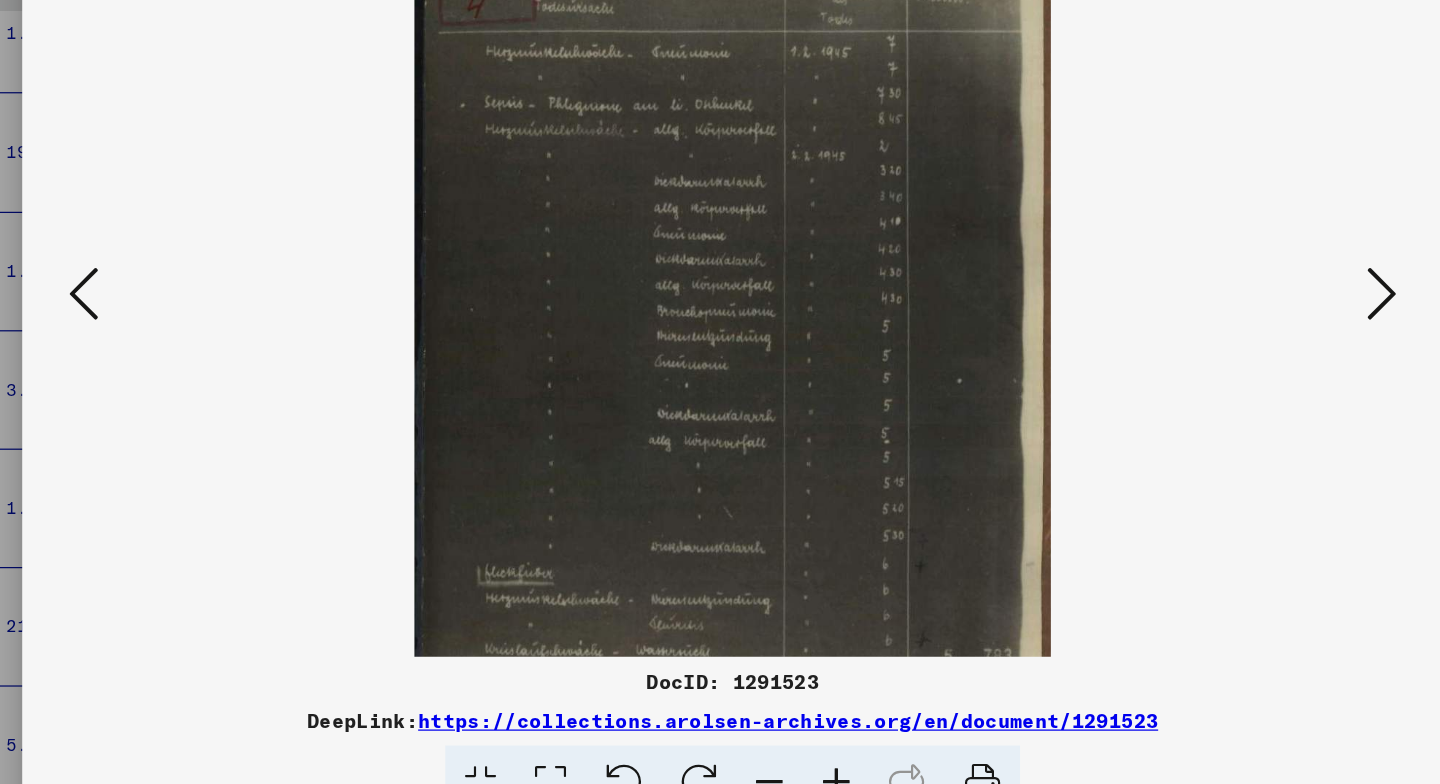 click at bounding box center (750, 736) 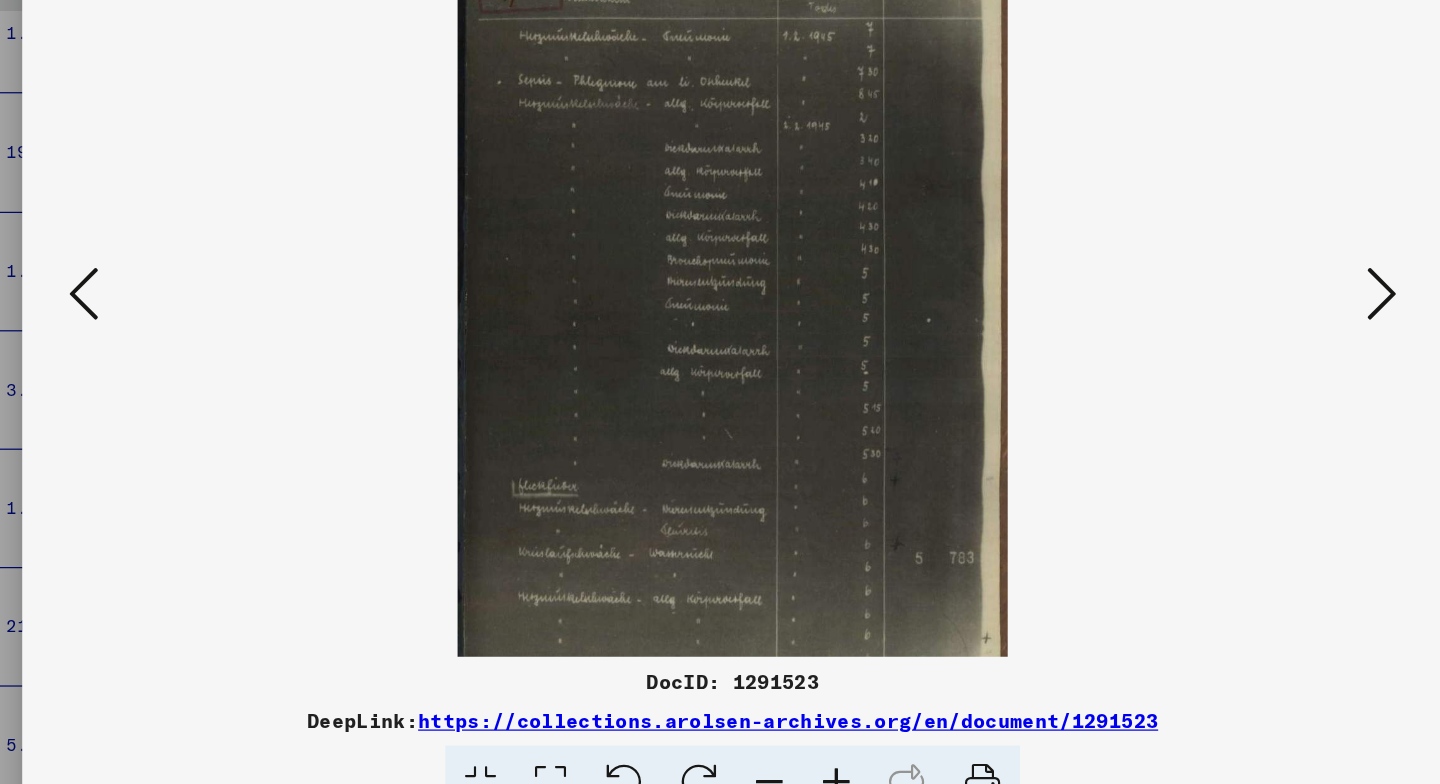 click at bounding box center [750, 736] 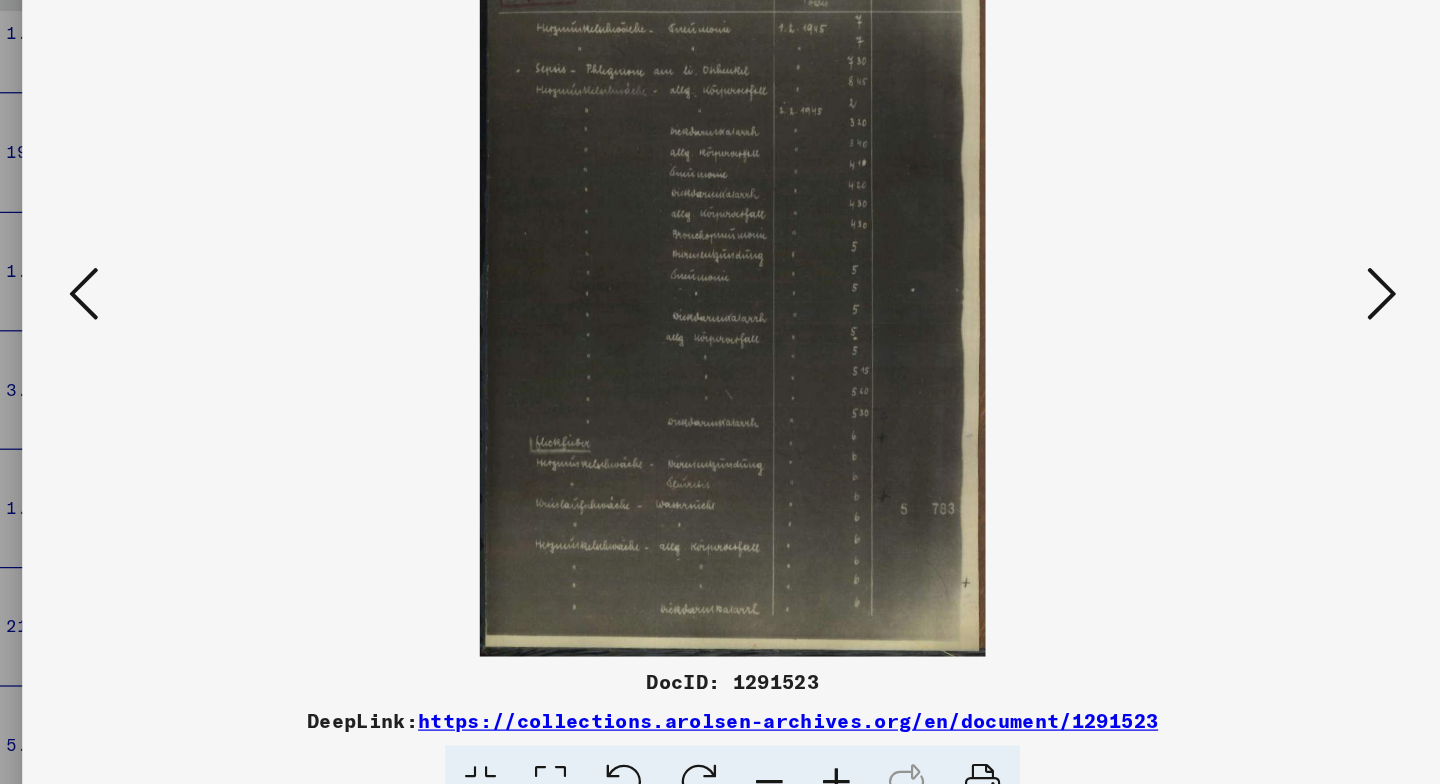 click at bounding box center (750, 736) 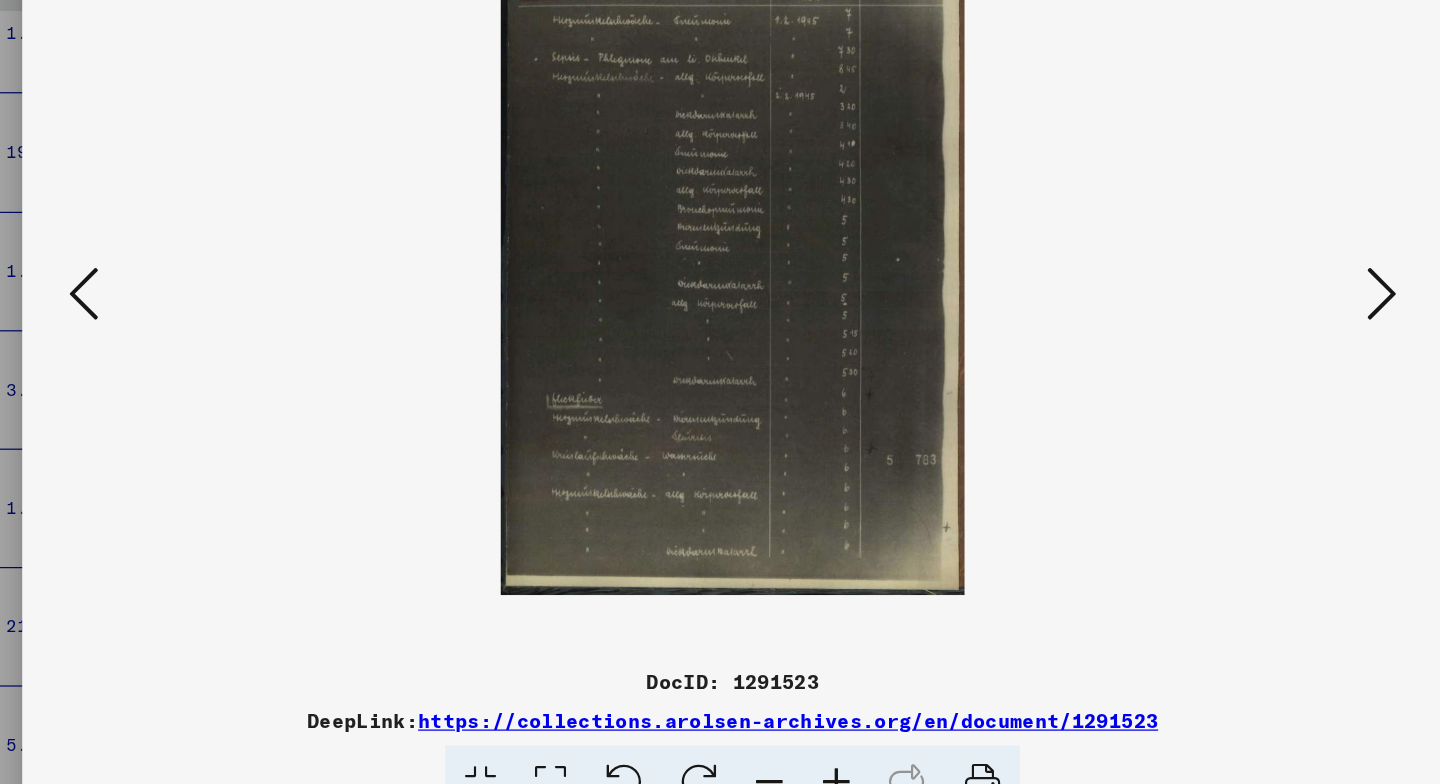 drag, startPoint x: 612, startPoint y: 373, endPoint x: 657, endPoint y: 421, distance: 65.795135 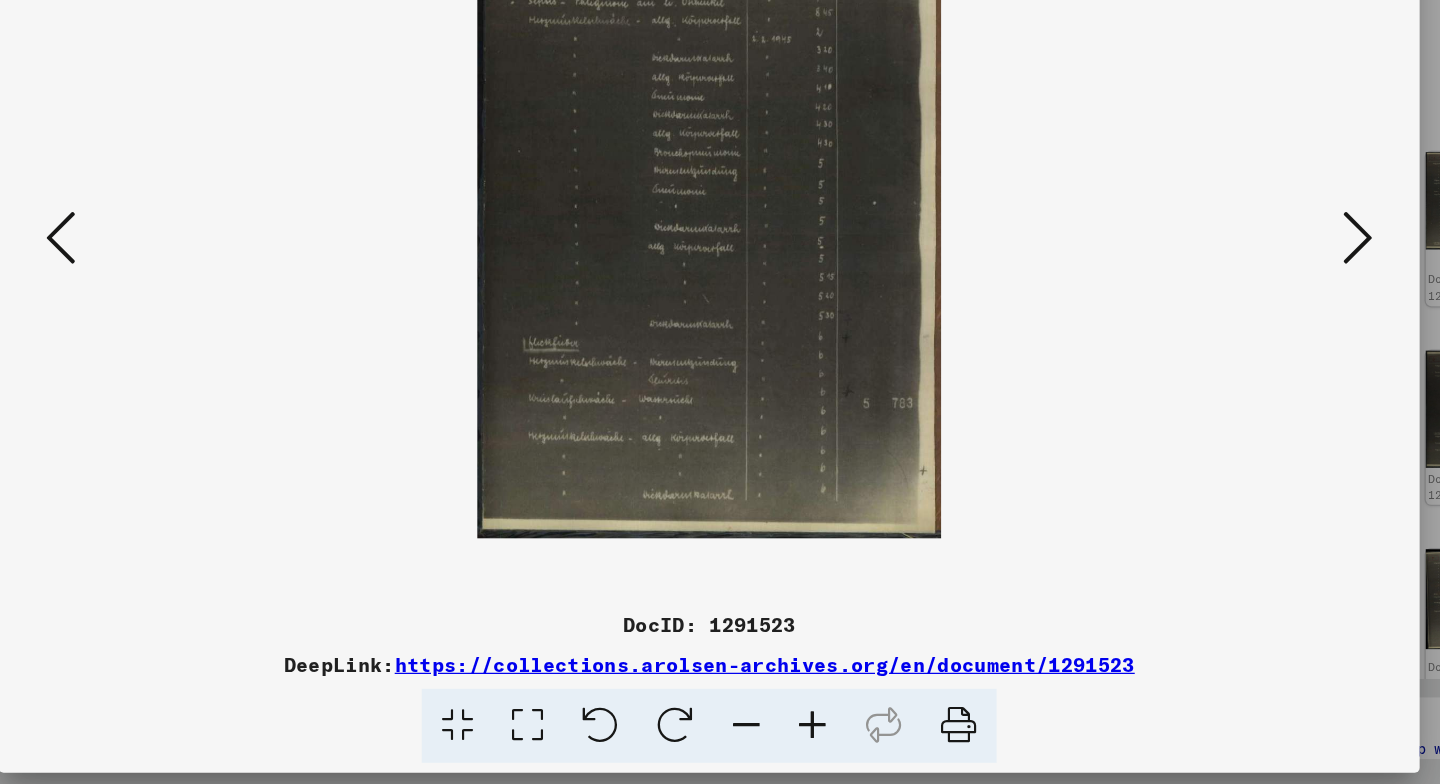 click at bounding box center (572, 736) 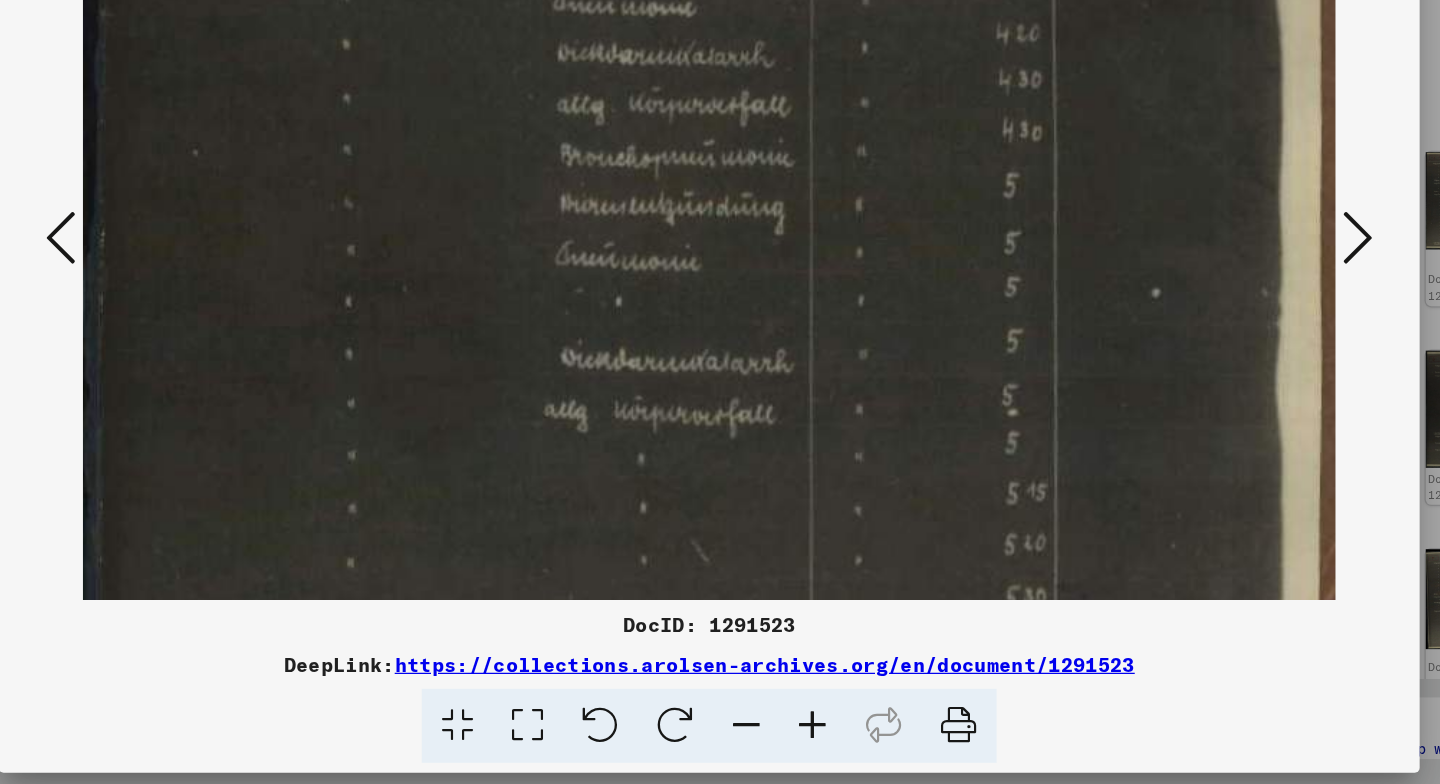 scroll, scrollTop: 411, scrollLeft: 0, axis: vertical 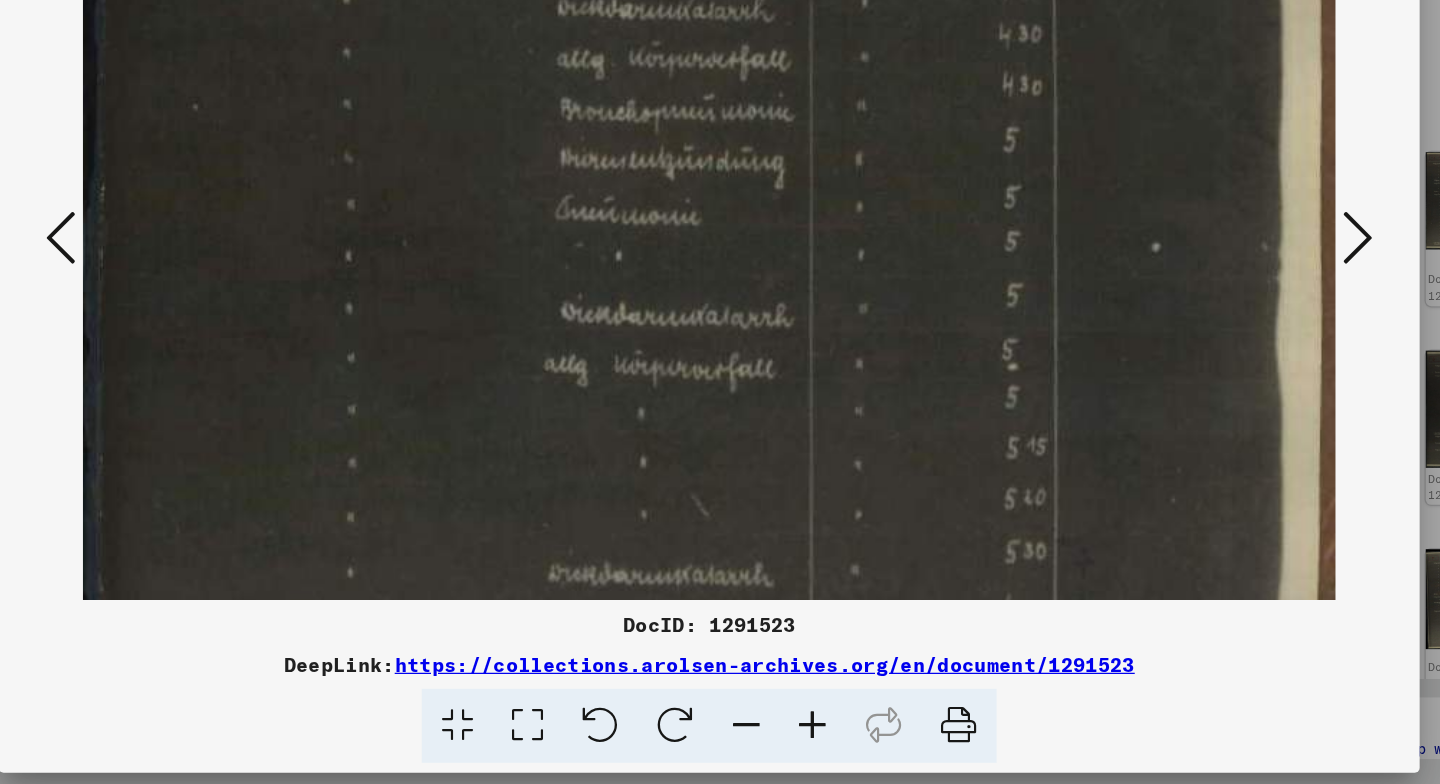 drag, startPoint x: 651, startPoint y: 470, endPoint x: 657, endPoint y: 59, distance: 411.0438 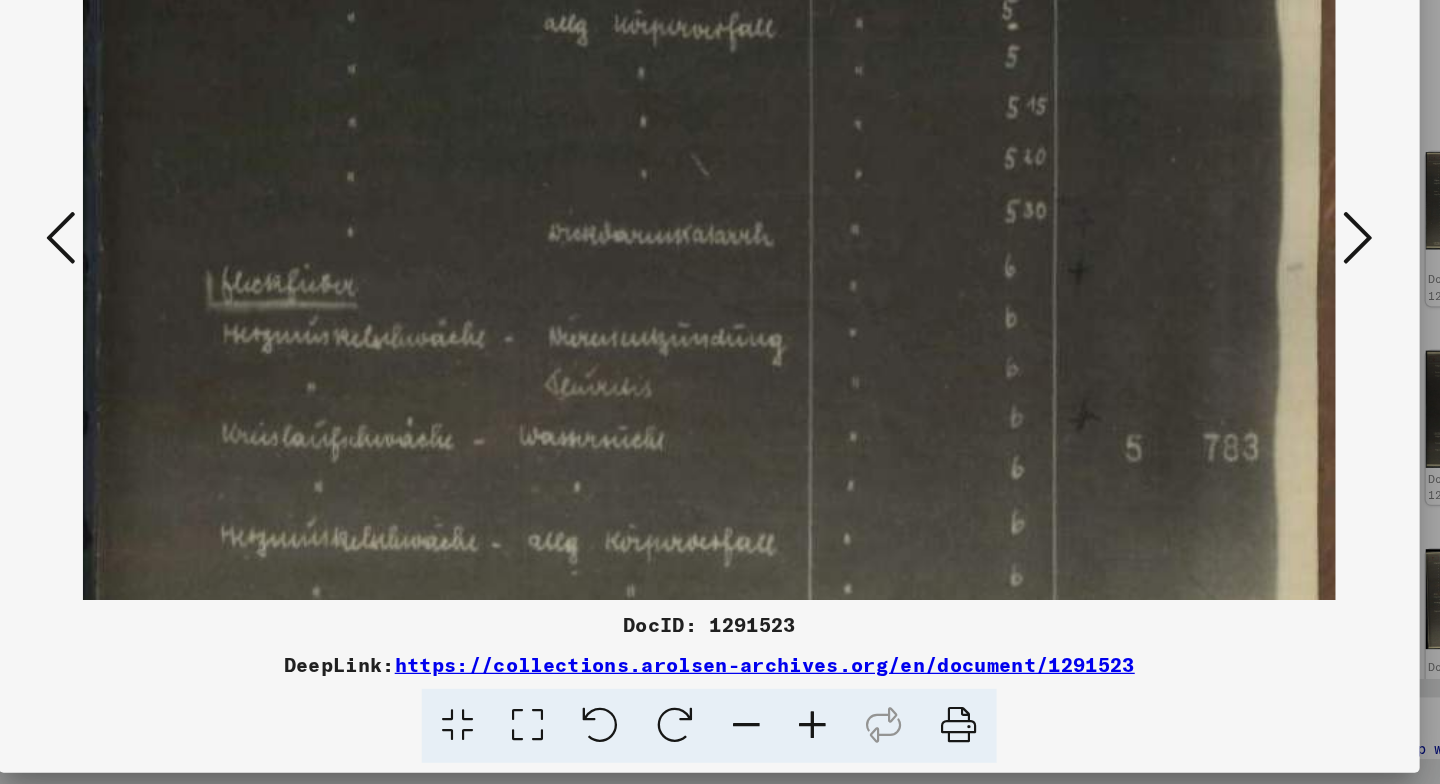 scroll, scrollTop: 686, scrollLeft: 0, axis: vertical 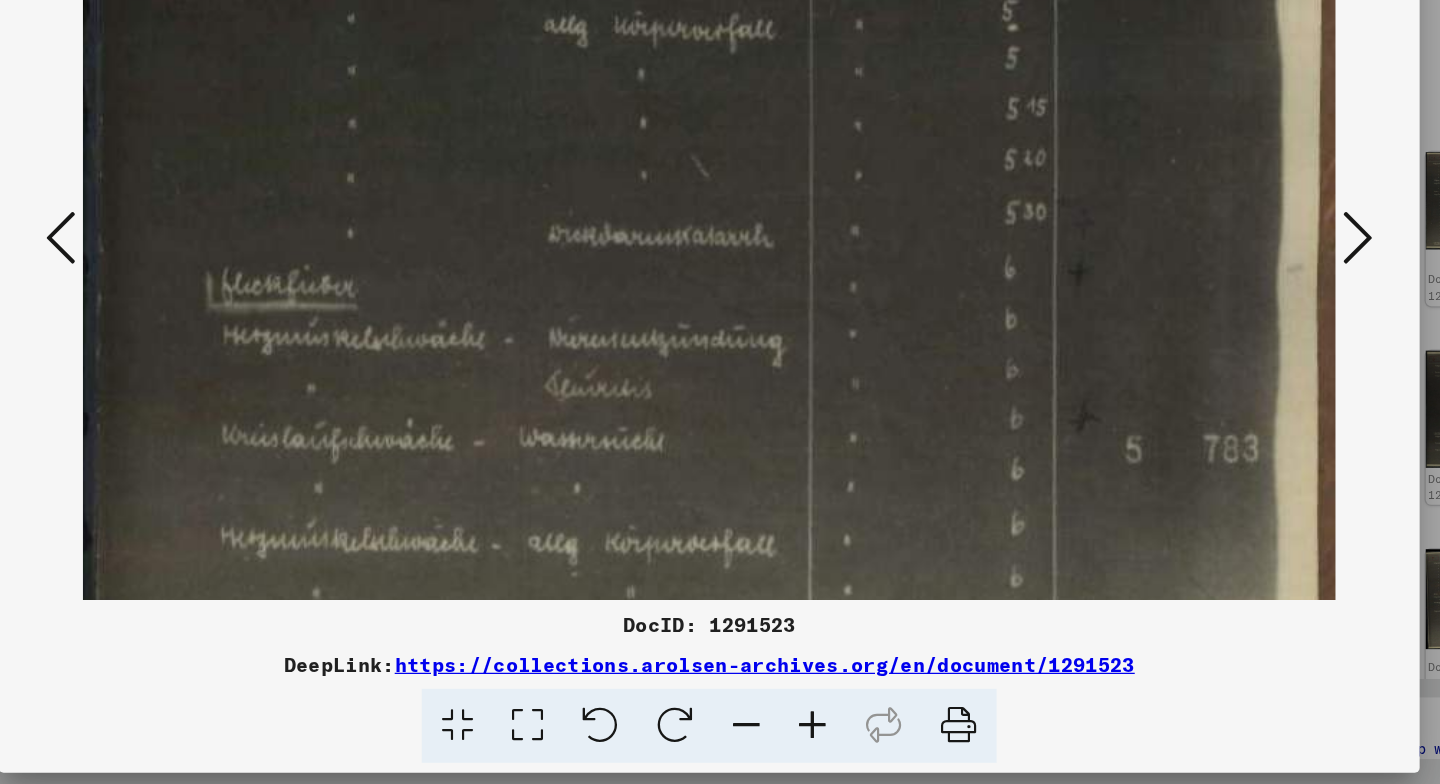 drag, startPoint x: 628, startPoint y: 480, endPoint x: 689, endPoint y: 205, distance: 281.68423 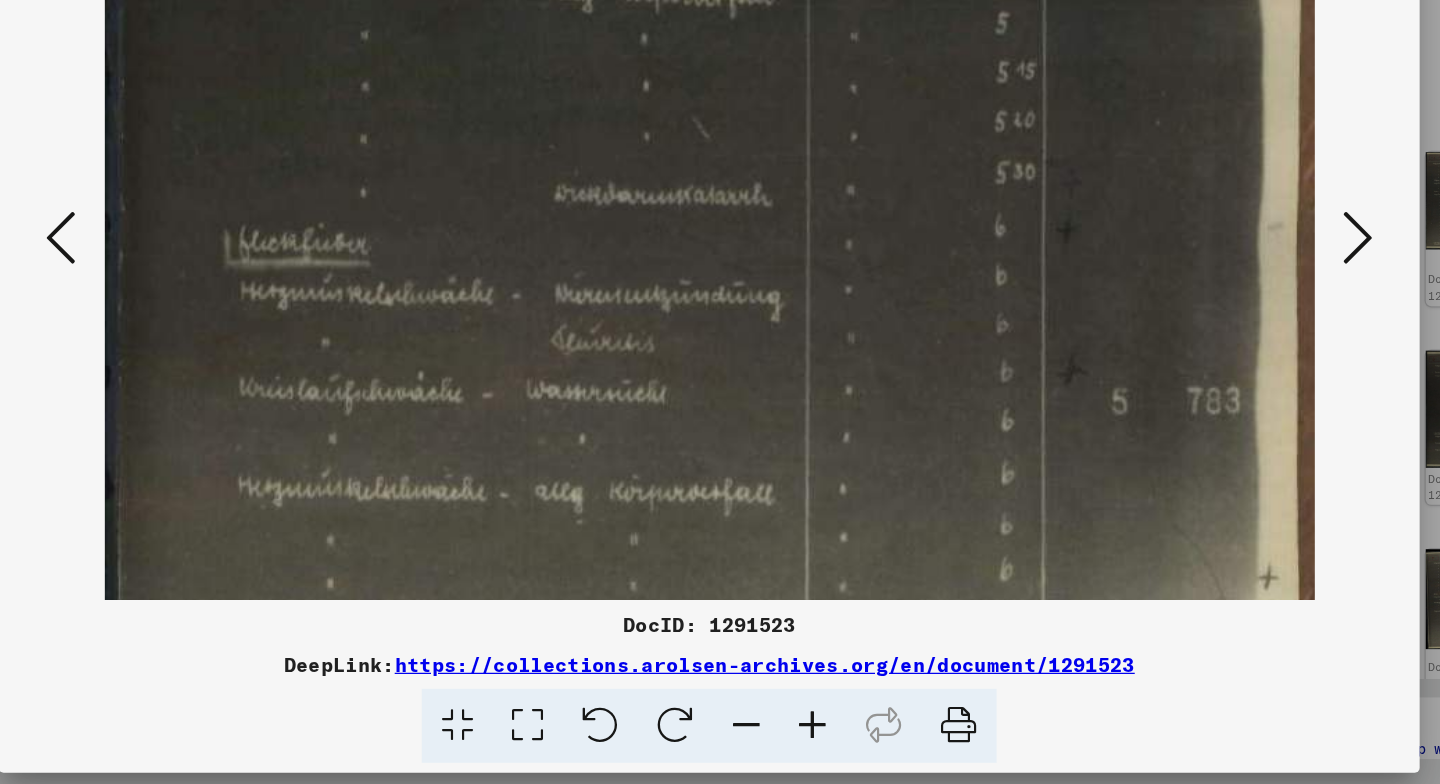 click at bounding box center [750, 736] 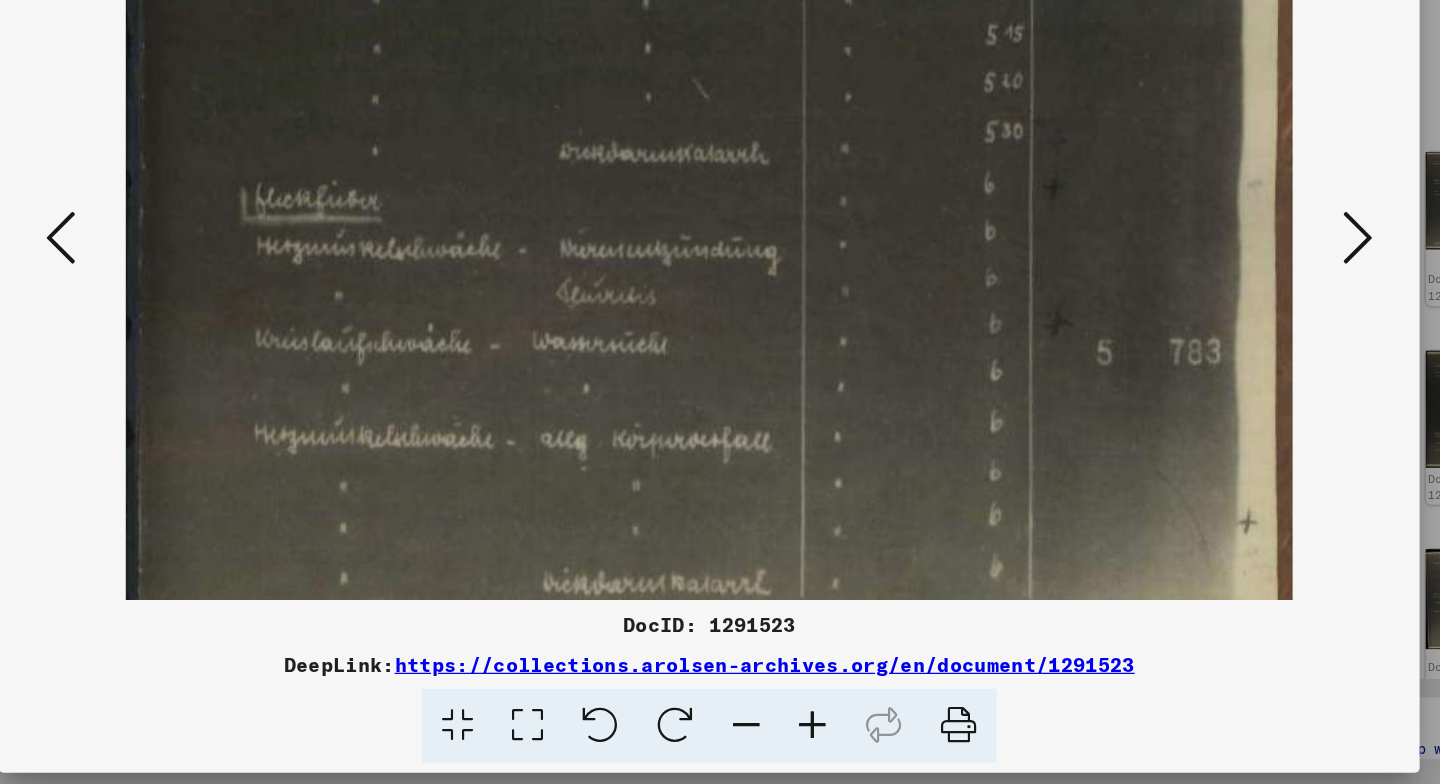 click at bounding box center (750, 736) 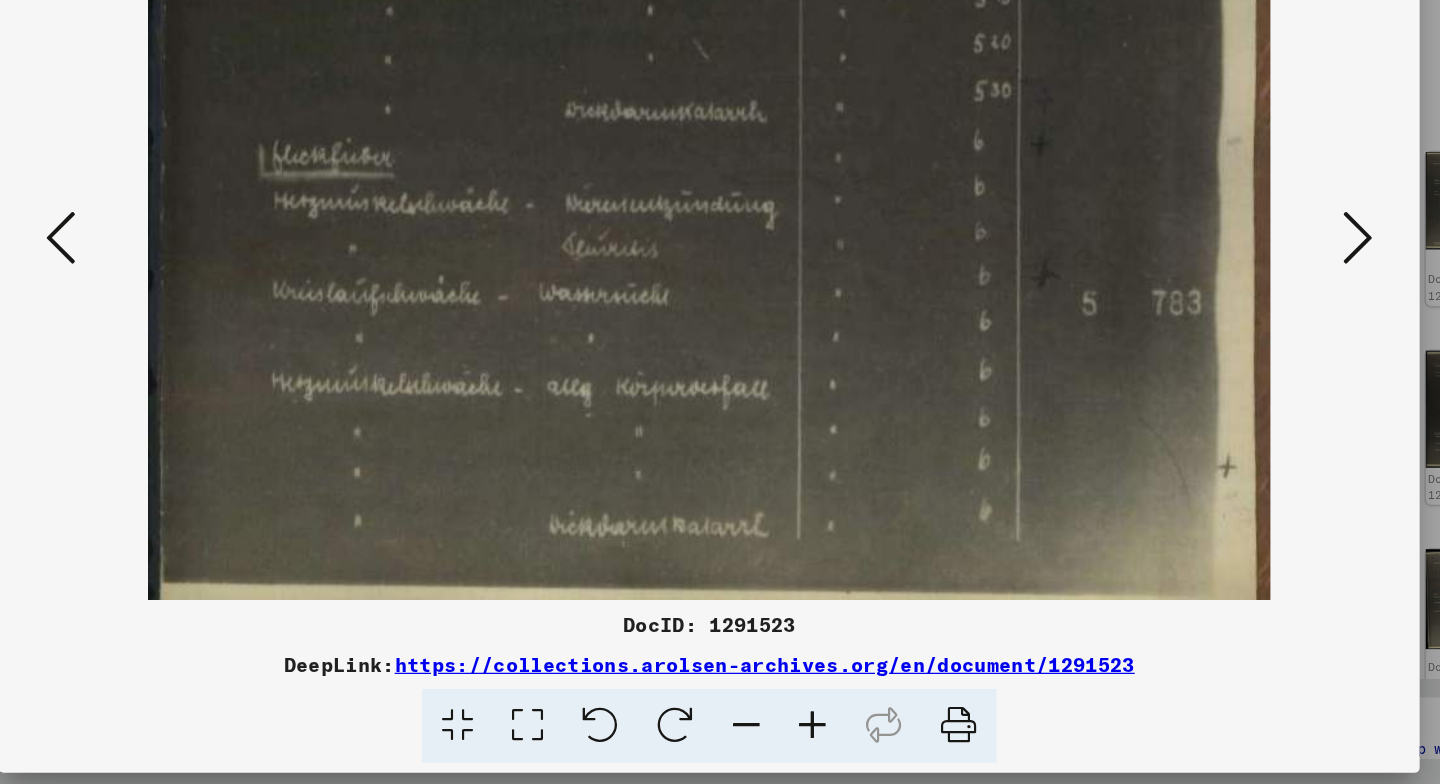 click at bounding box center (750, 736) 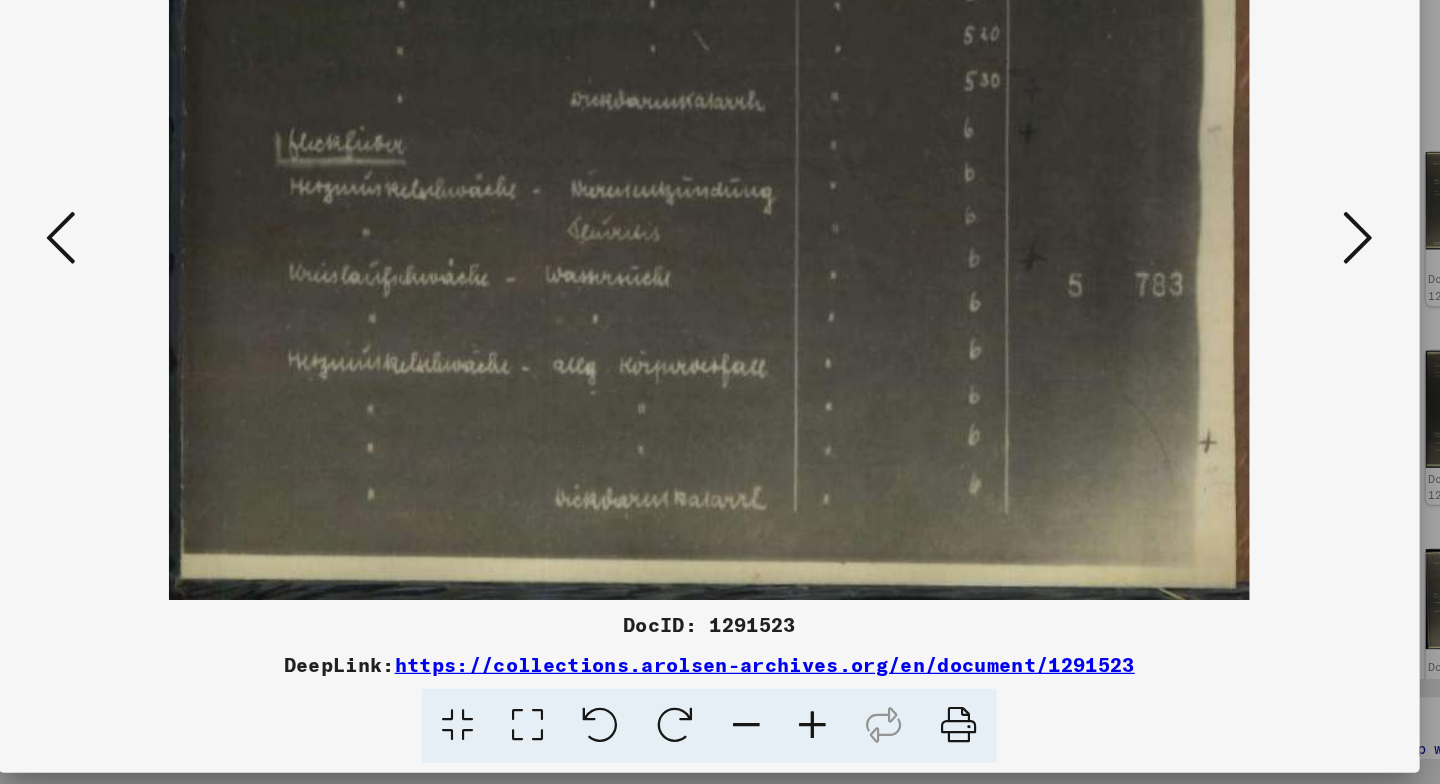 scroll, scrollTop: 661, scrollLeft: 0, axis: vertical 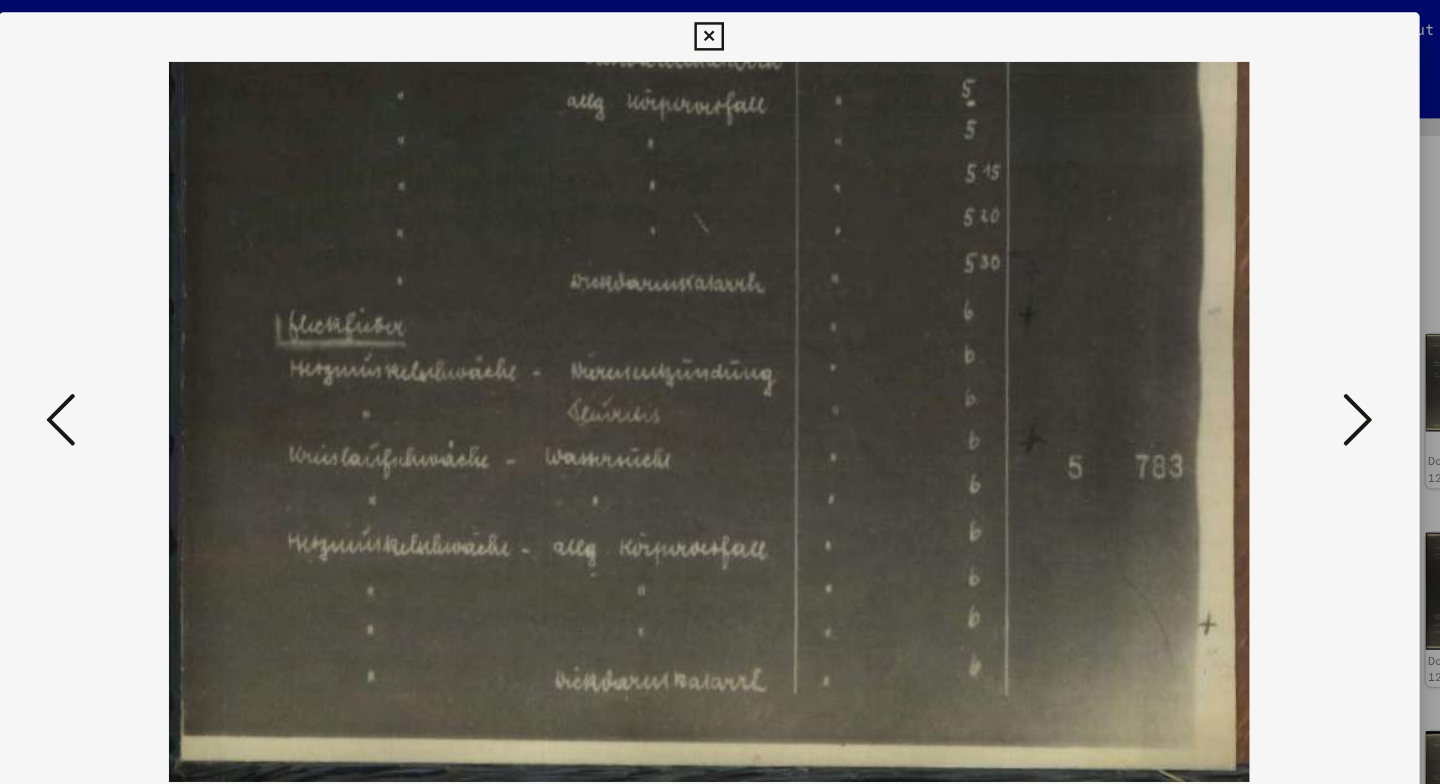 click at bounding box center [719, 30] 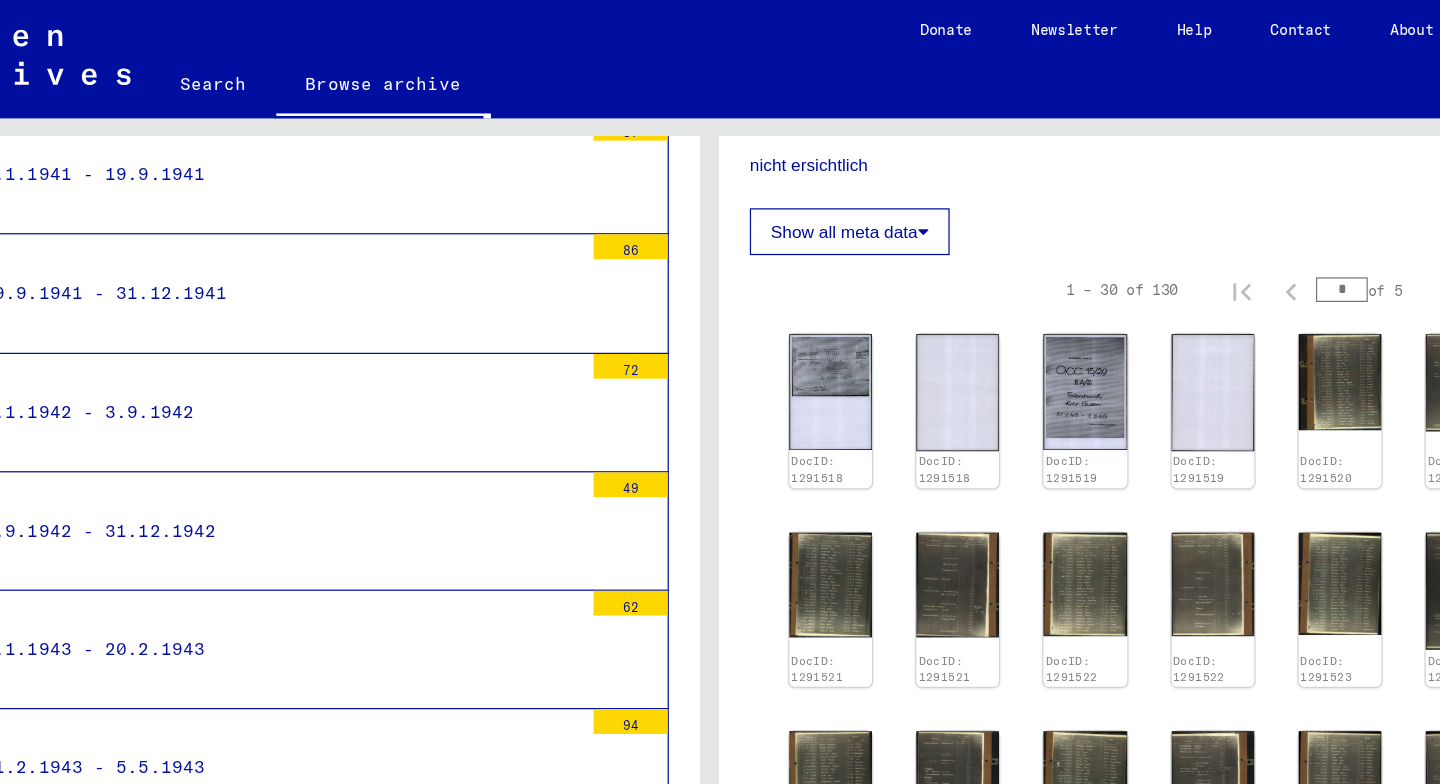 scroll, scrollTop: 7898, scrollLeft: 0, axis: vertical 